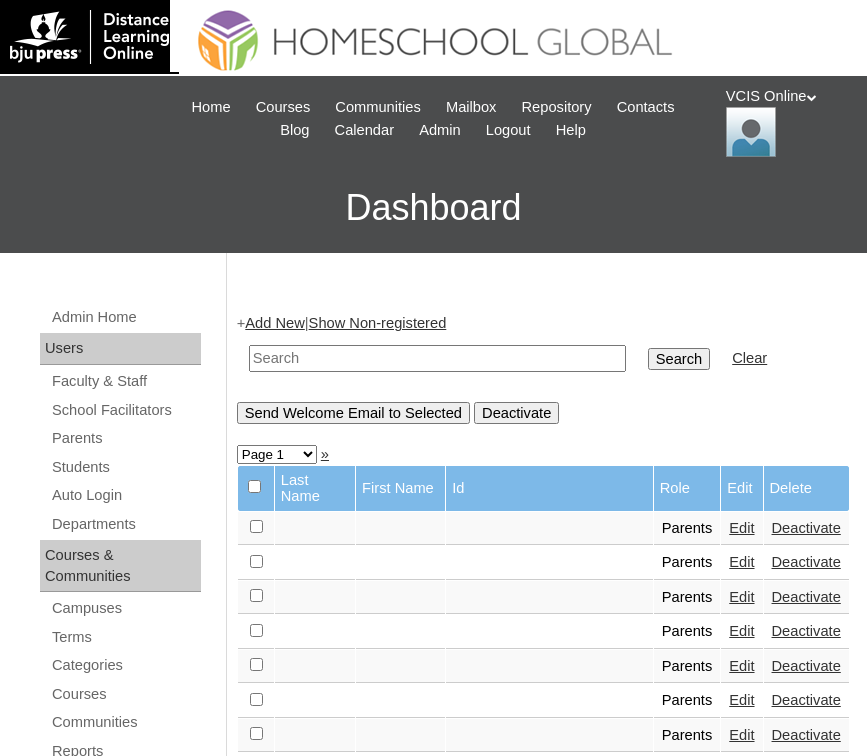 scroll, scrollTop: 0, scrollLeft: 0, axis: both 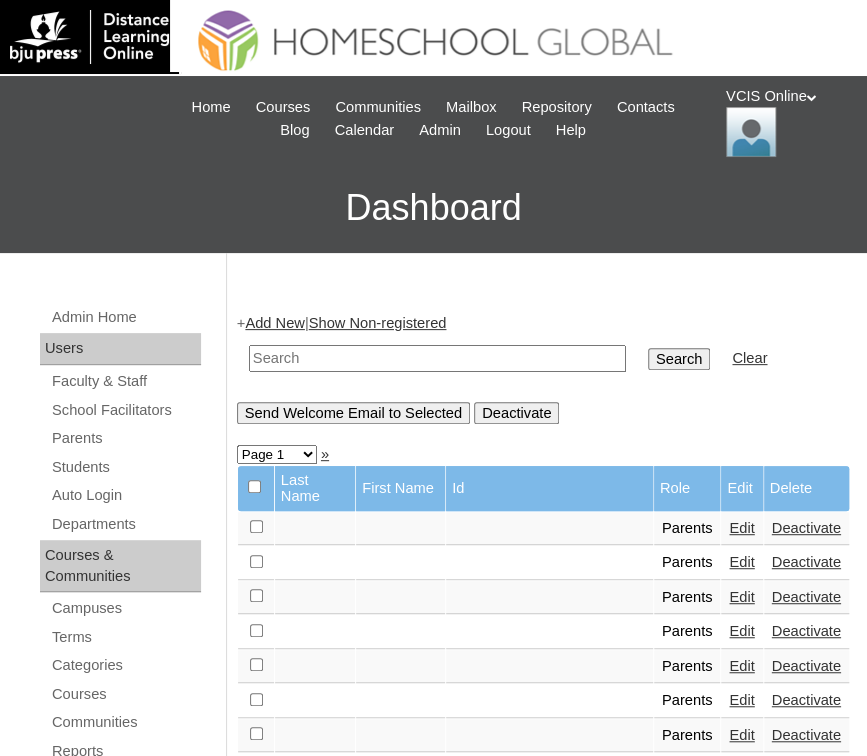 click on "Admin Home
Users
Faculty & Staff
School Facilitators
Parents
Students
Auto Login
Departments
Courses & Communities
Campuses
Terms
Categories
Courses
Communities
Reports
Tools
Alerts
Abuse Reports
Course Evaluations
Import / Export
Clone Tools
Settings
End Users Session
Language Pack Editor
Test Admins
Login Code
Design
Stylesheet
Image Uploader
Lesson Icons
Update Banner
Reports
Faculty Logins
Student Logins
Student Engagements
Expiring Enrollments
Email Logs
Autoconvert Logs
Certificates
Language Filter
Dormant Students
Query Builder
Support
Internal Help Desk
+  Add New  |
Show Non-registered
Search Clear
Send Welcome Email to Selected
Deactivate
Page 1 Page 2 Page 3 Page 4 Page 5 Page 6 Page 7 Page 8 Page 9 Page 10 Page 11 Page 12 Page 13 Page 14 Page 15 Page 16 Page 17   »" at bounding box center [433, 1363] 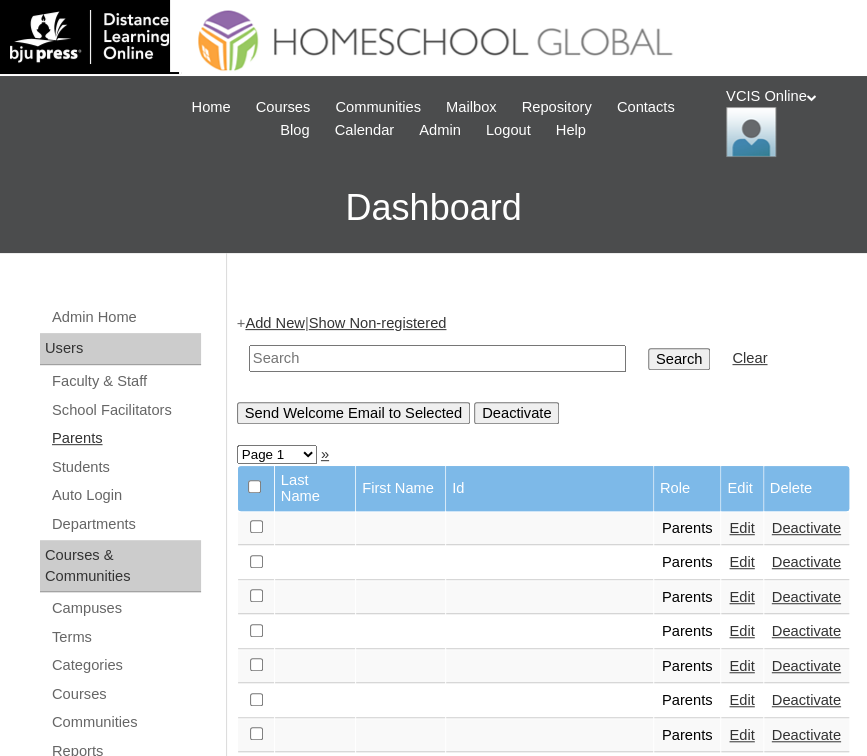 click on "Parents" at bounding box center (125, 438) 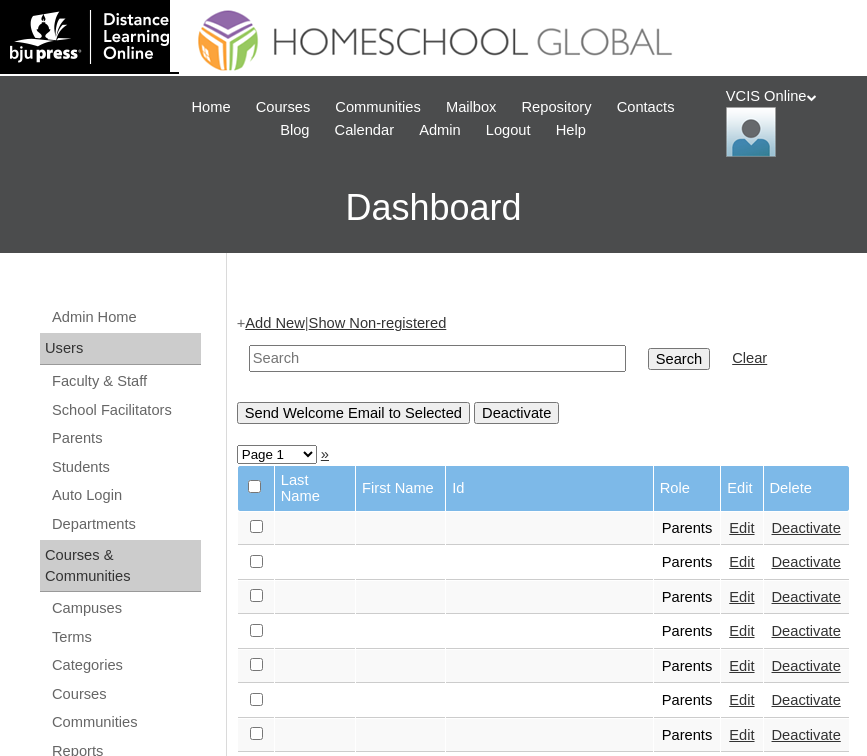 scroll, scrollTop: 0, scrollLeft: 0, axis: both 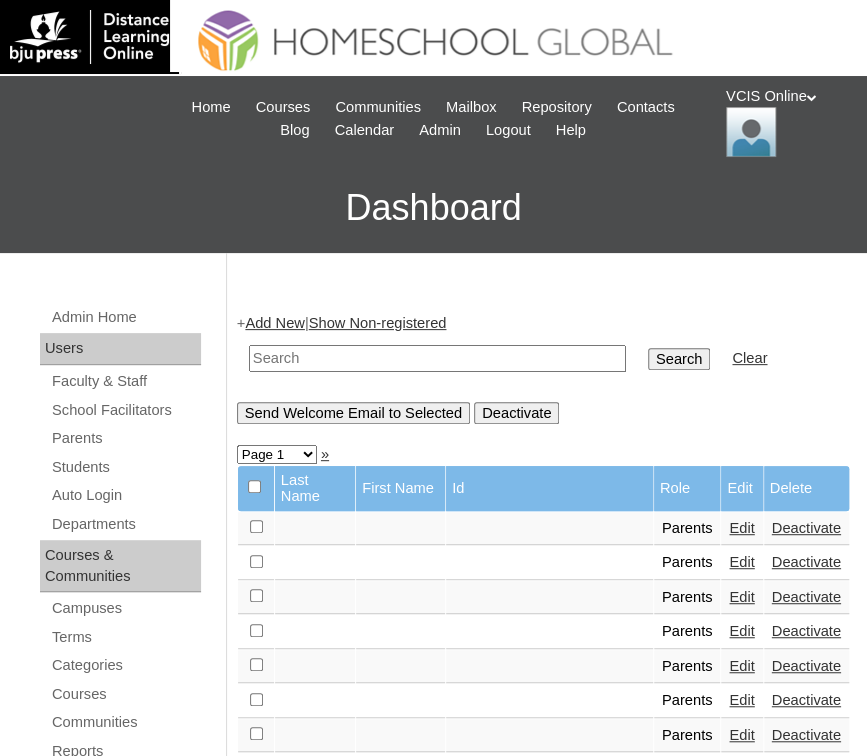click at bounding box center [437, 358] 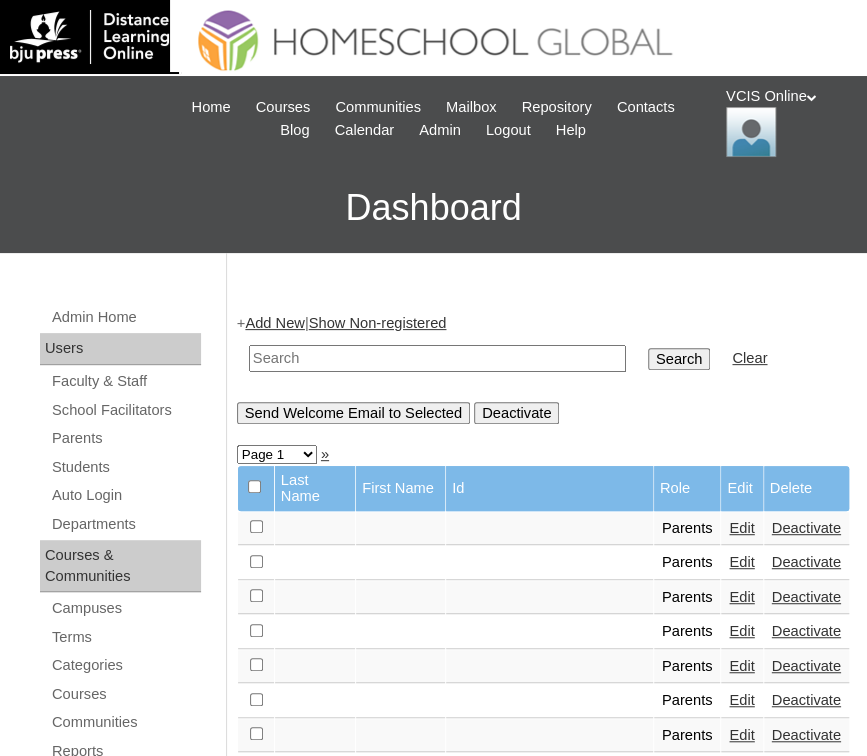paste on "VCIS008-5B-PA2025" 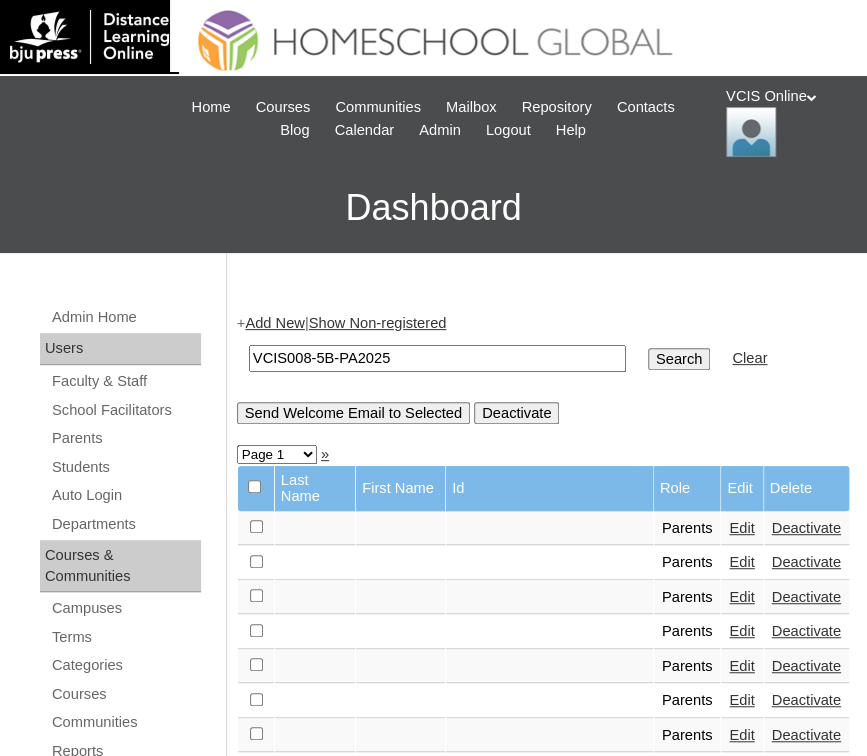 type on "VCIS008-5B-PA2025" 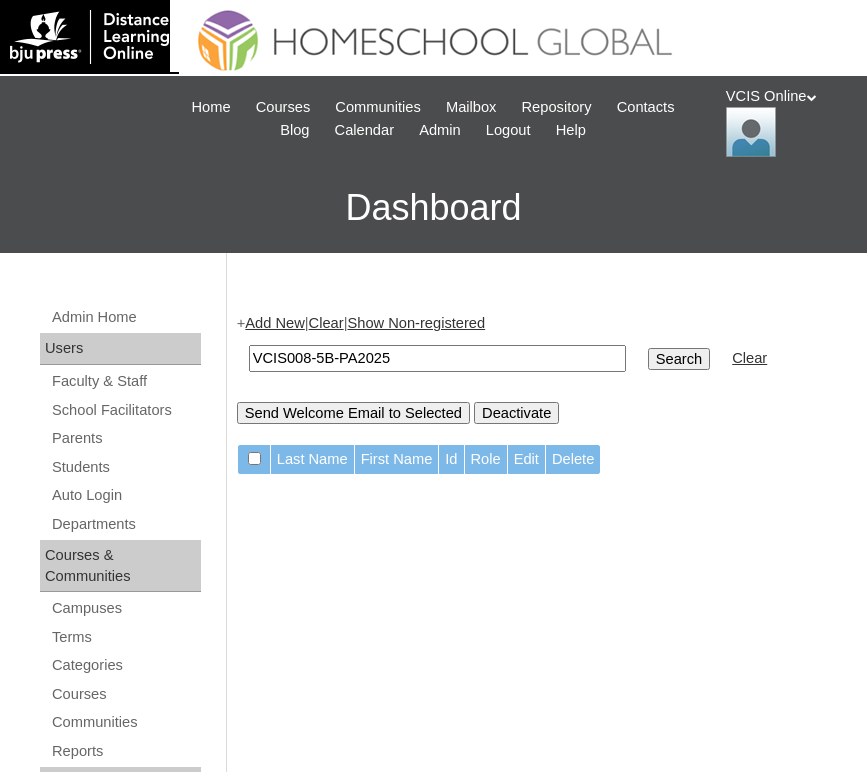 scroll, scrollTop: 0, scrollLeft: 0, axis: both 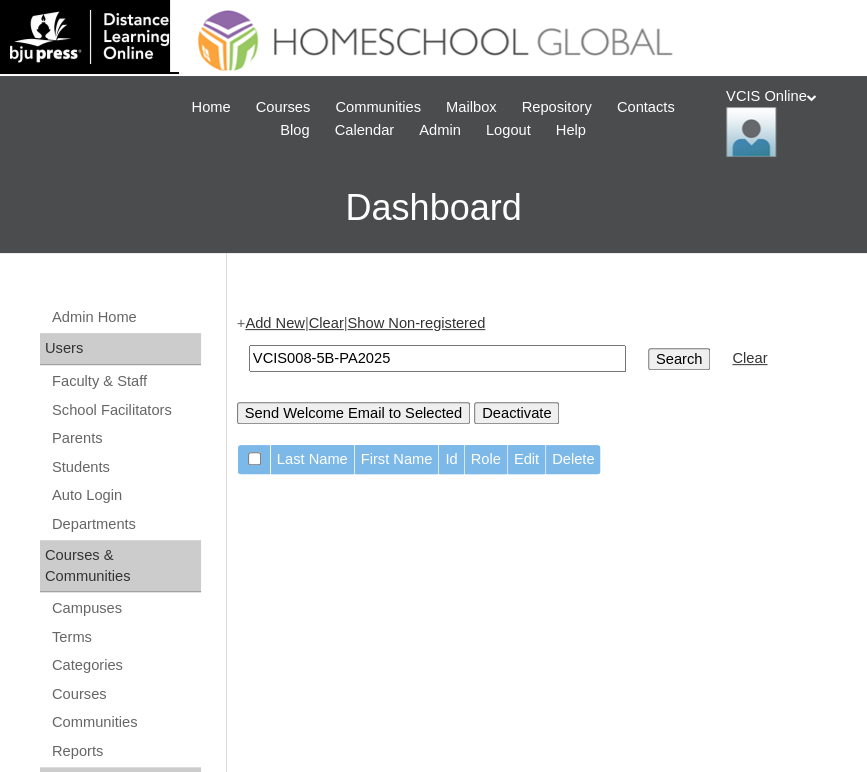 click on "Add New" at bounding box center (274, 323) 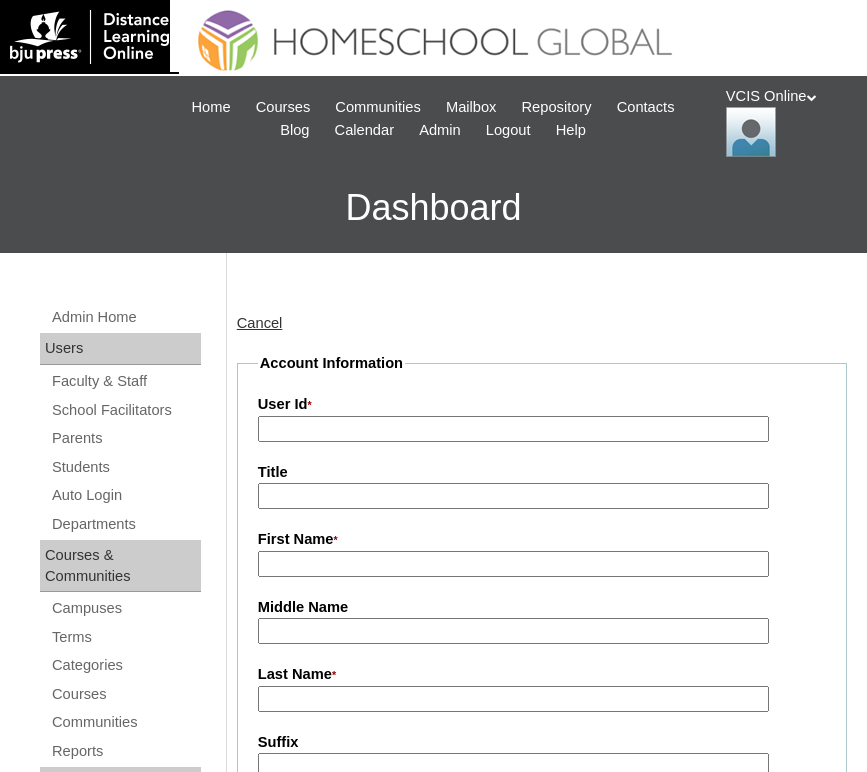 scroll, scrollTop: 0, scrollLeft: 0, axis: both 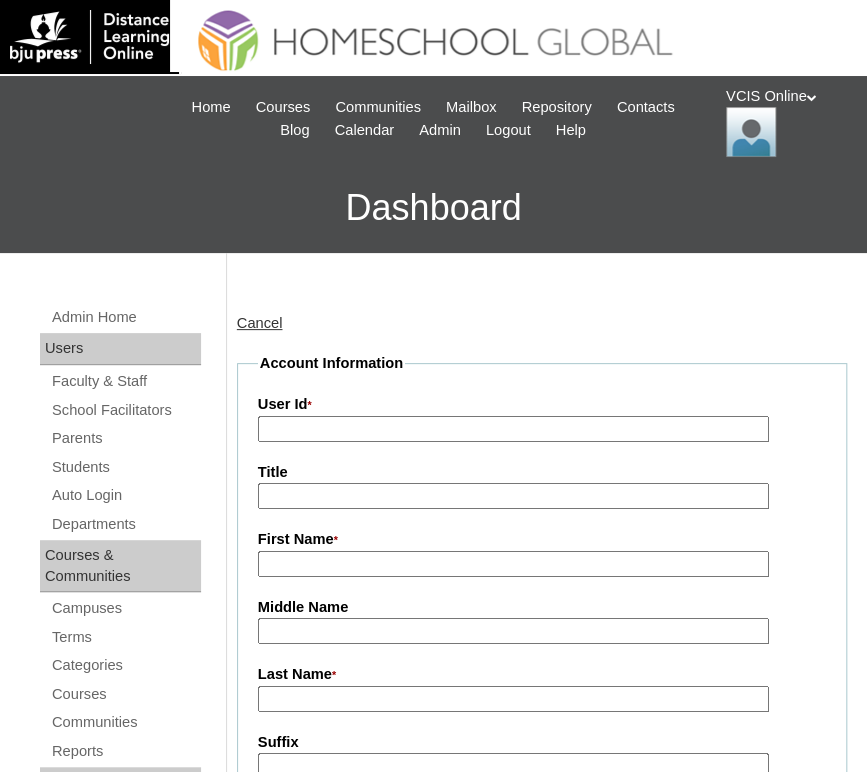 click on "User Id  *" at bounding box center (513, 429) 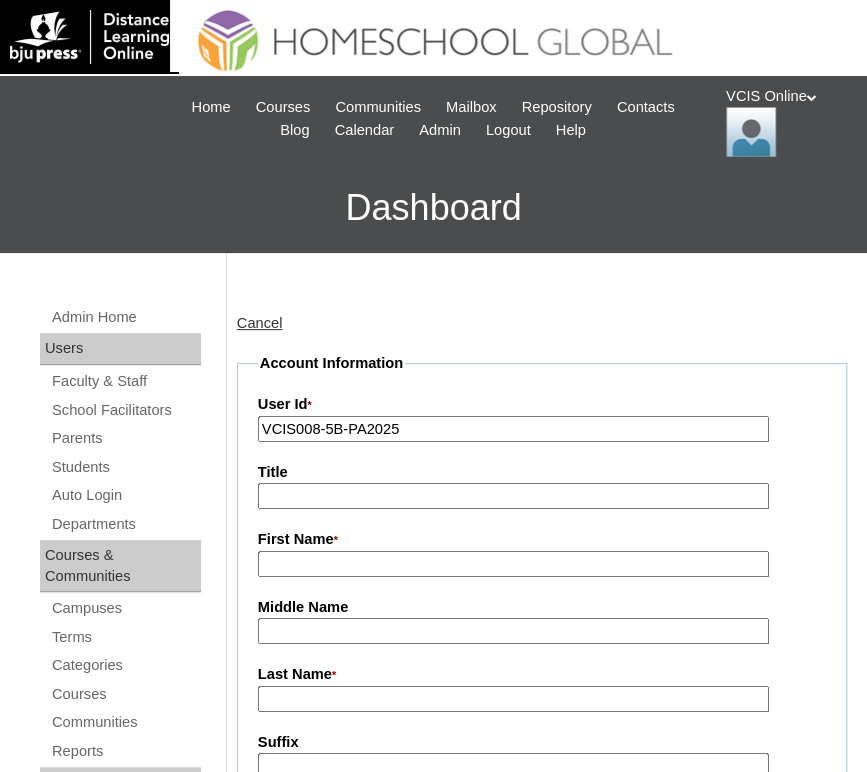 type on "VCIS008-5B-PA2025" 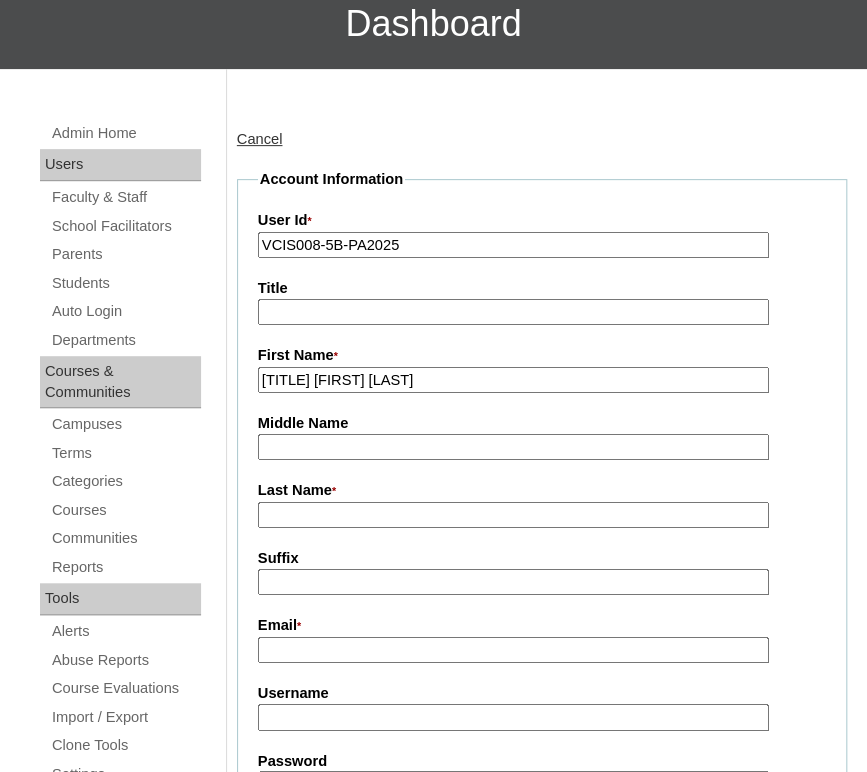 scroll, scrollTop: 222, scrollLeft: 0, axis: vertical 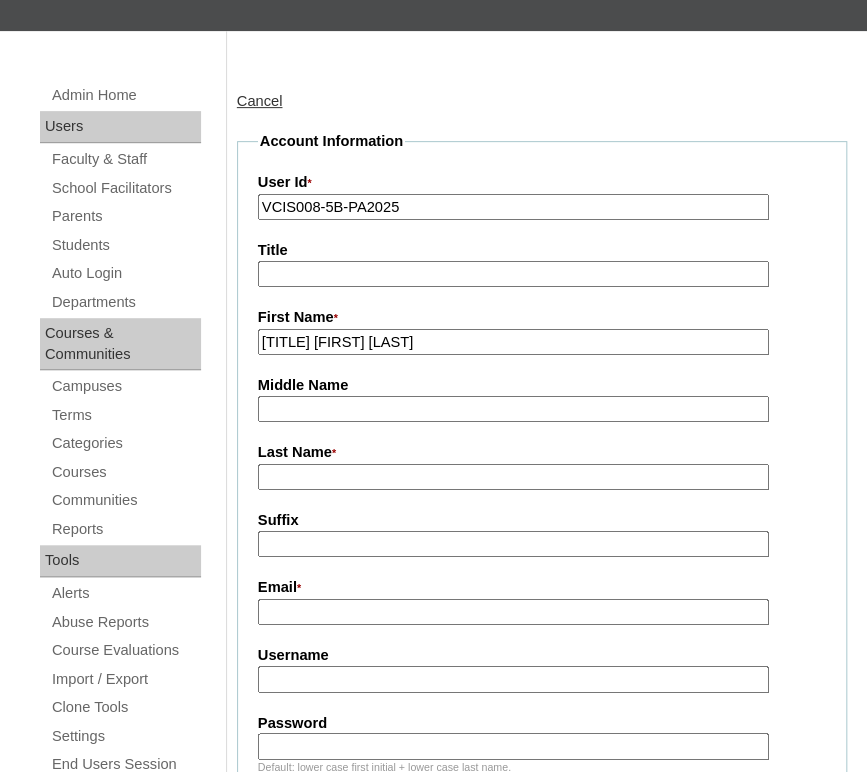 drag, startPoint x: 433, startPoint y: 345, endPoint x: 345, endPoint y: 341, distance: 88.09086 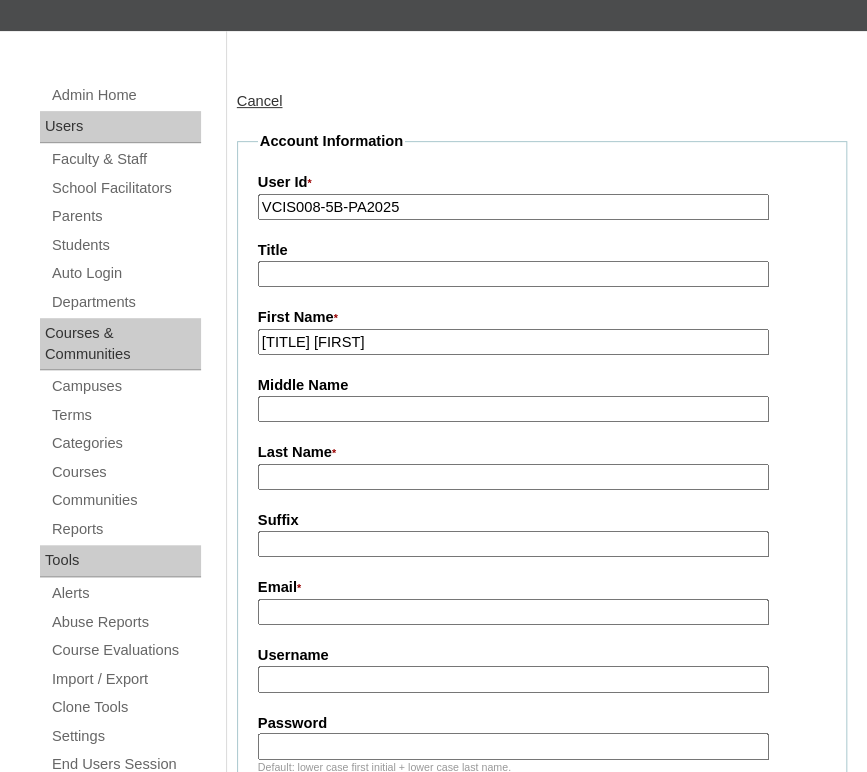 type on "Ma. Kamila" 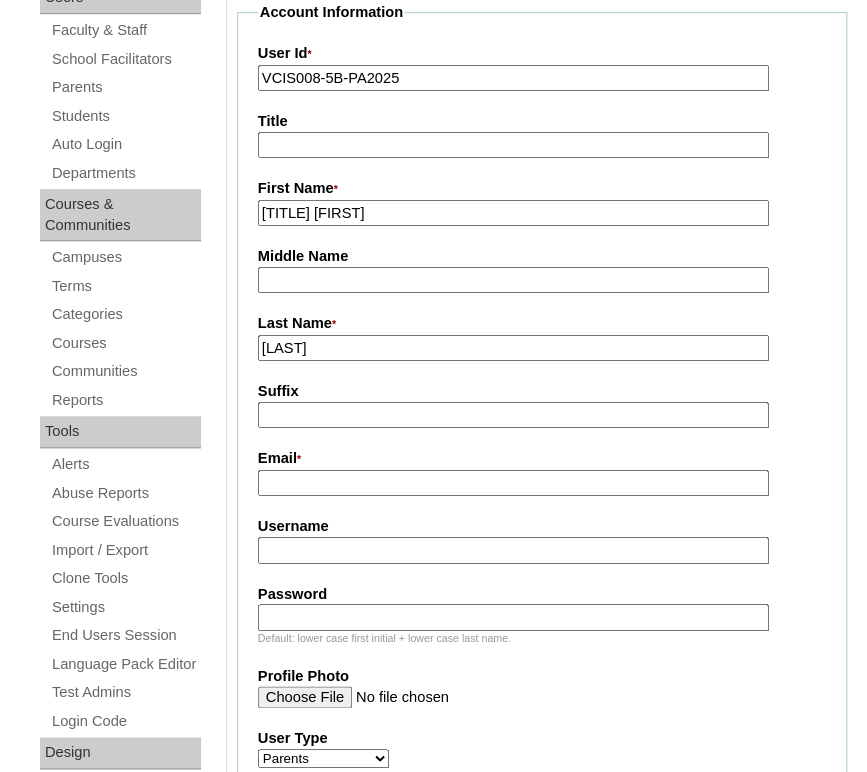 scroll, scrollTop: 355, scrollLeft: 0, axis: vertical 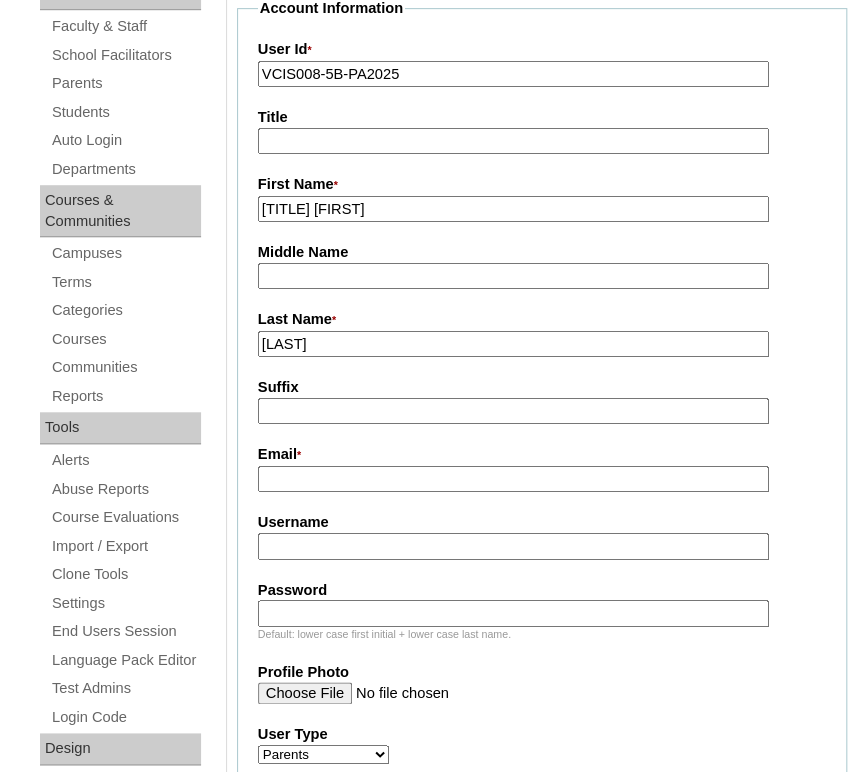 type on "Fernandez" 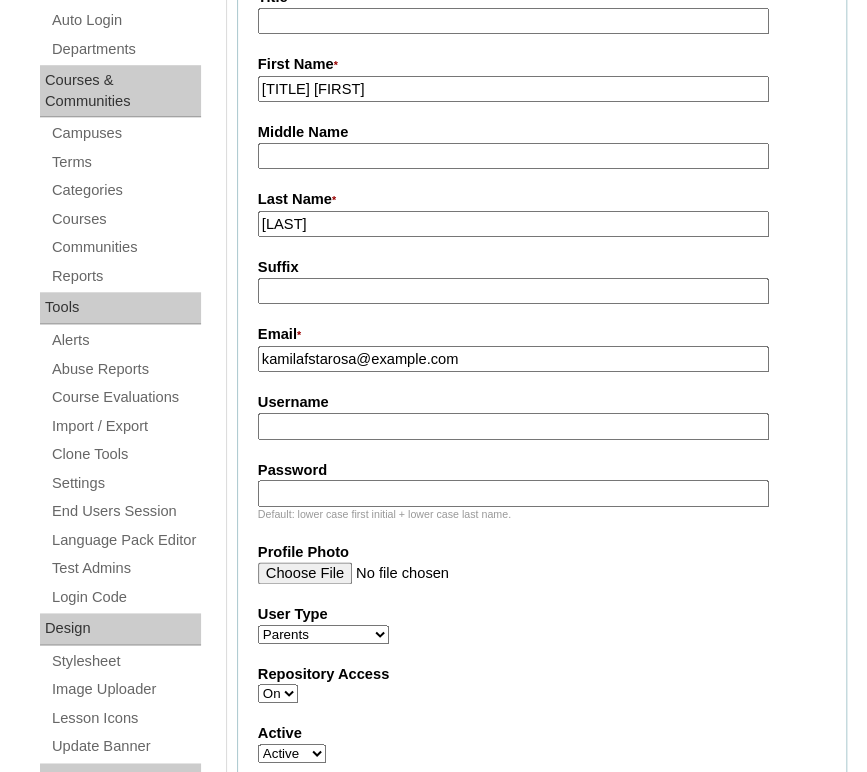 scroll, scrollTop: 476, scrollLeft: 0, axis: vertical 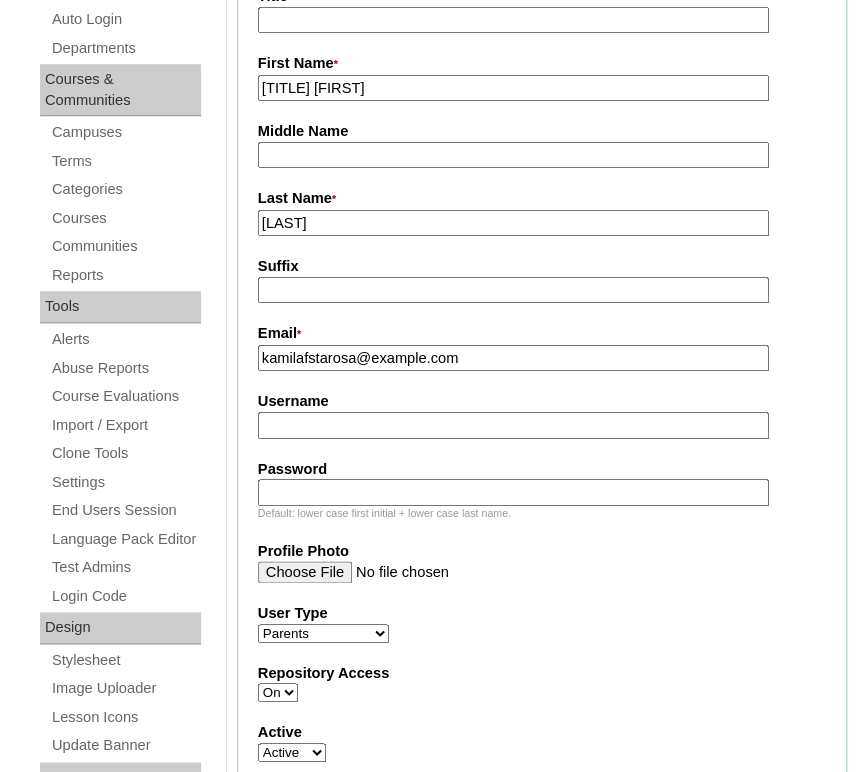type on "kamilafstarosa@gmail.com" 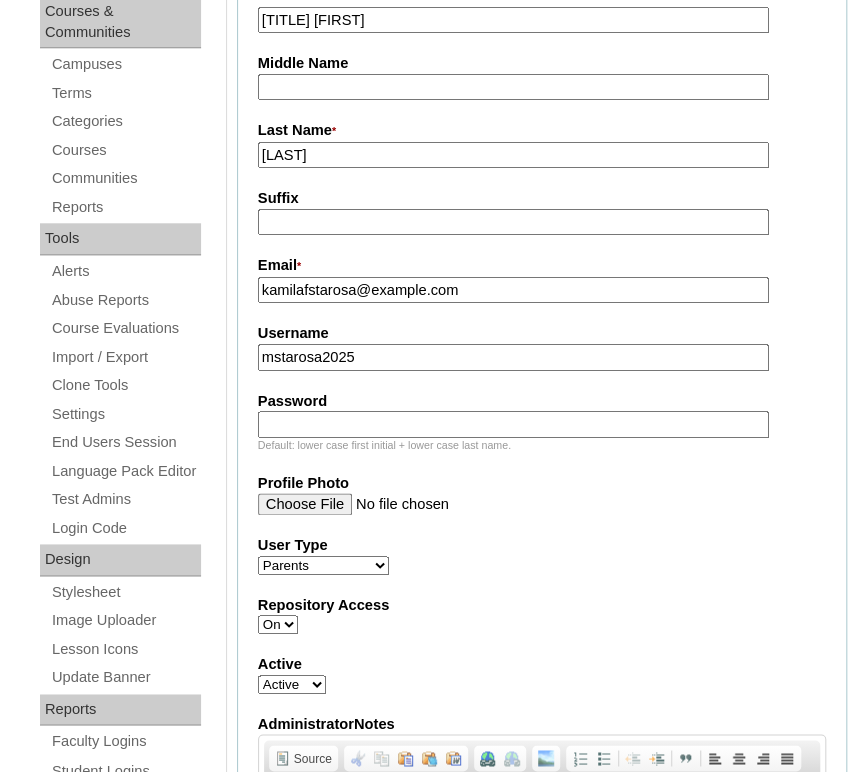 scroll, scrollTop: 552, scrollLeft: 0, axis: vertical 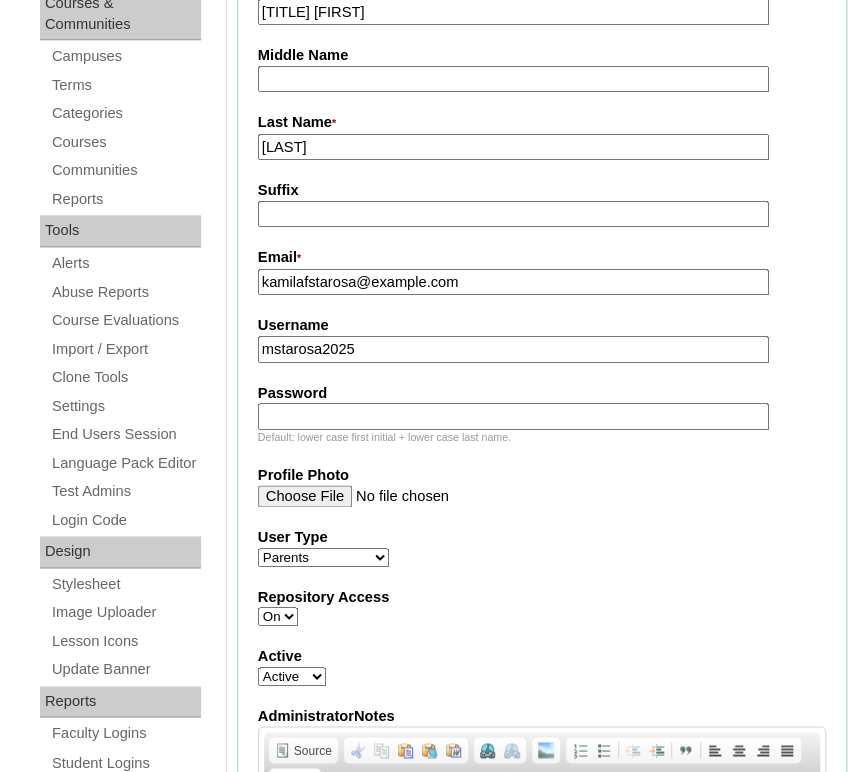 type on "mstarosa2025" 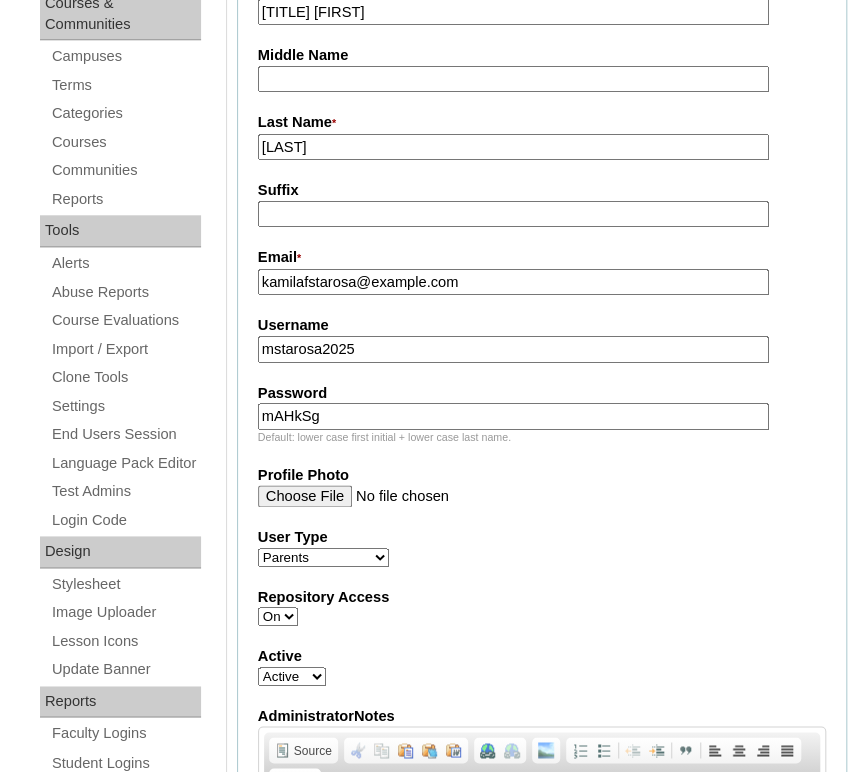 type on "mAHkSg" 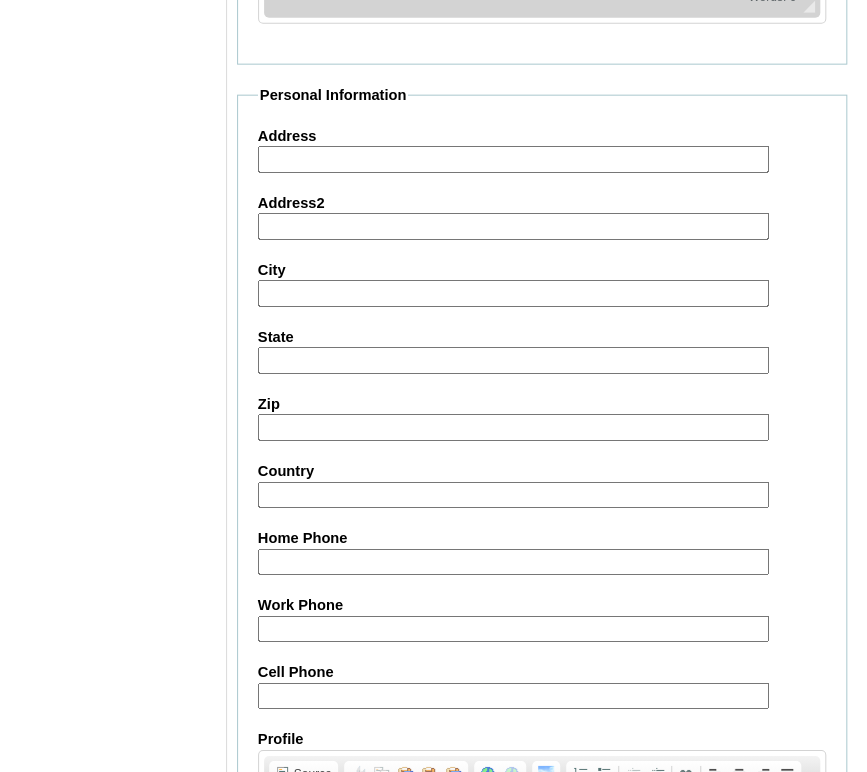 scroll, scrollTop: 1623, scrollLeft: 0, axis: vertical 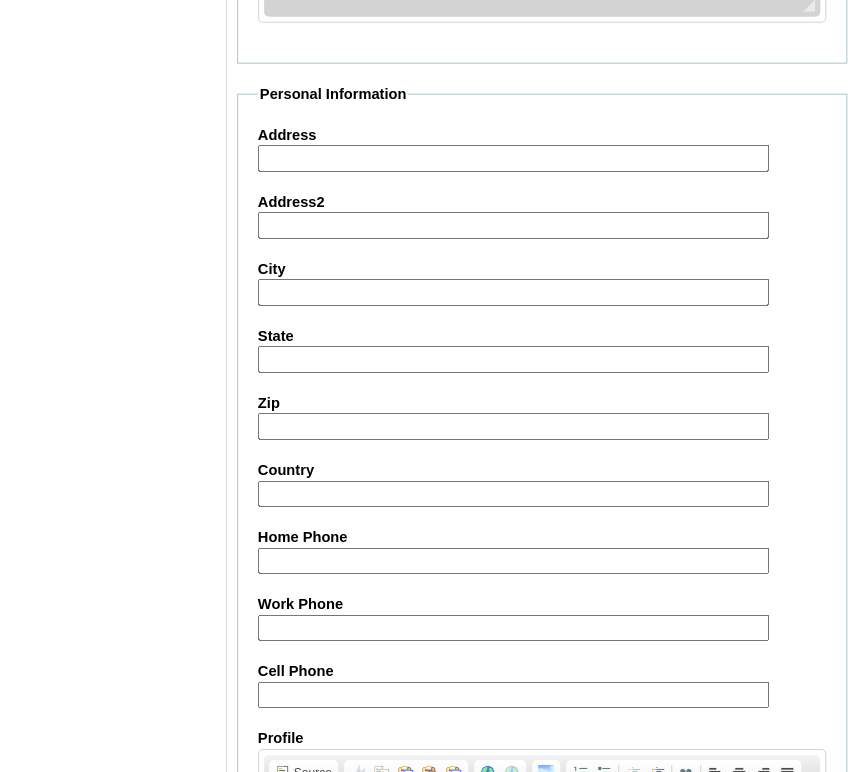 click on "Cell Phone" at bounding box center (513, 695) 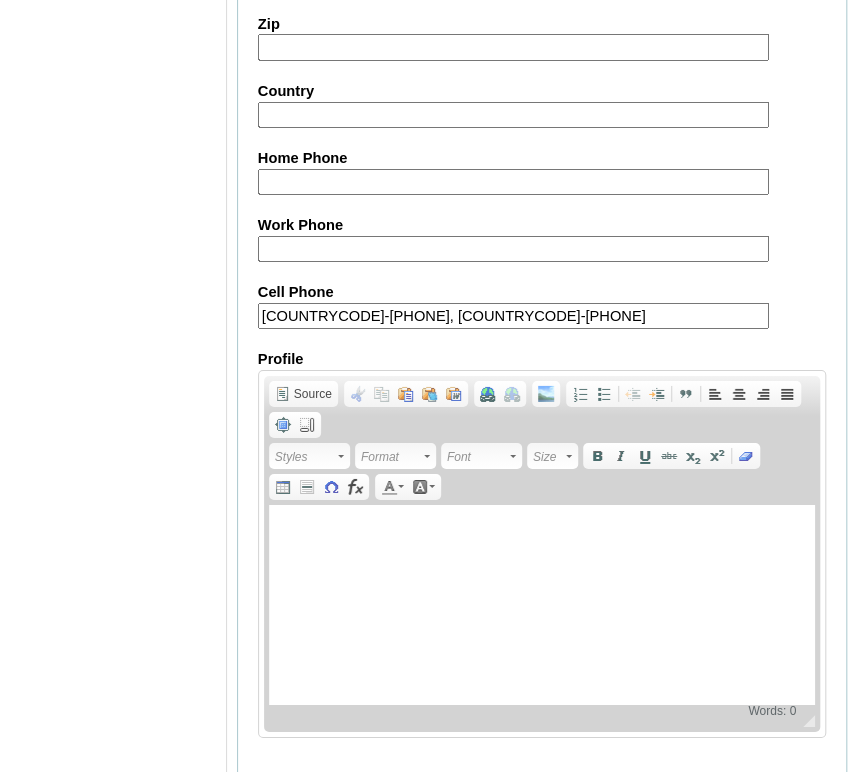 scroll, scrollTop: 2062, scrollLeft: 0, axis: vertical 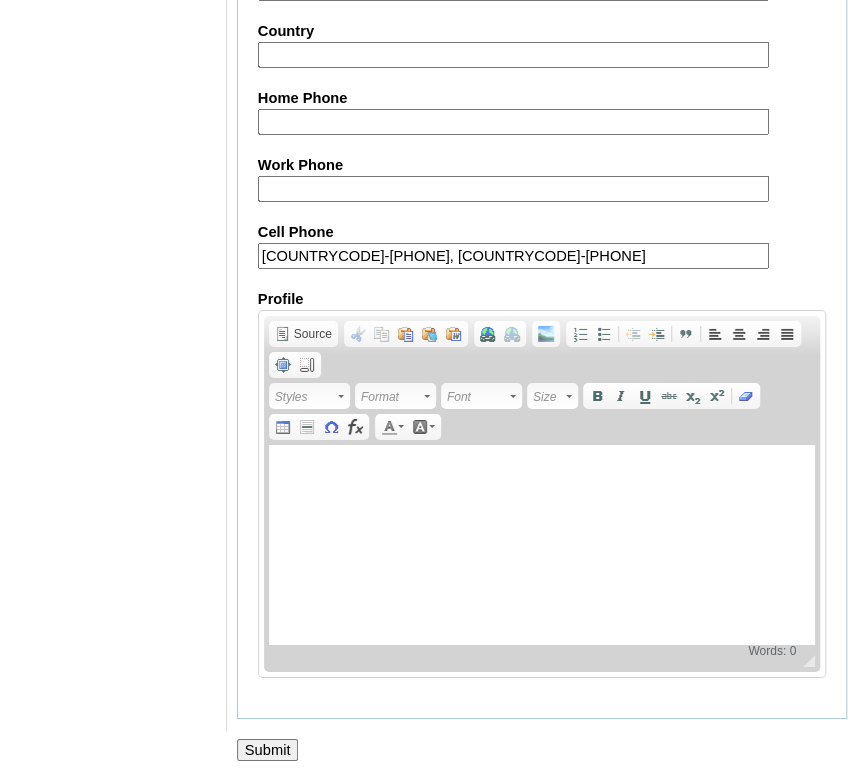 type on "[PHONE], [PHONE]" 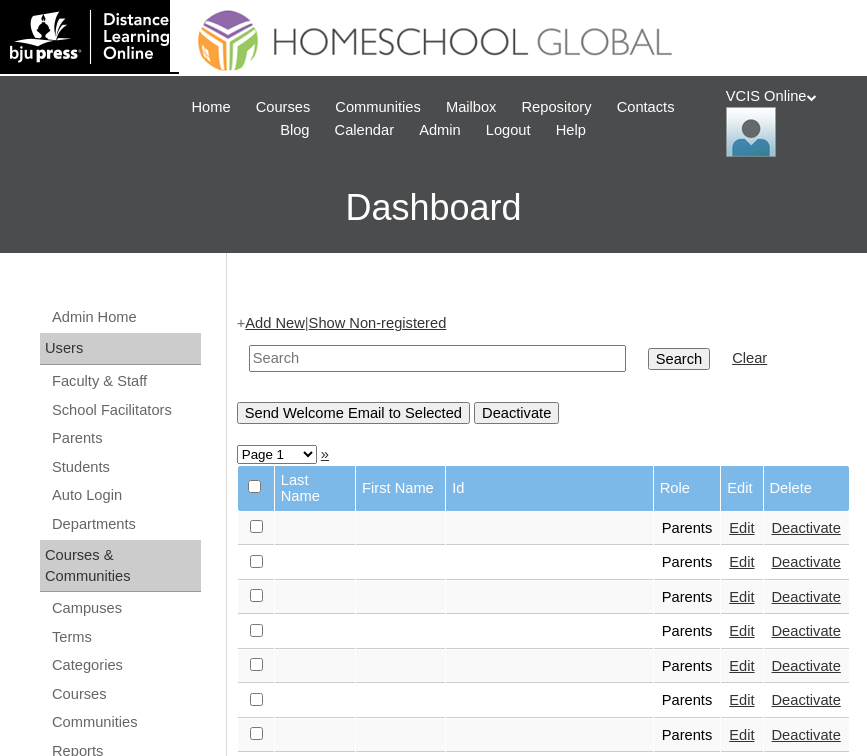 scroll, scrollTop: 0, scrollLeft: 0, axis: both 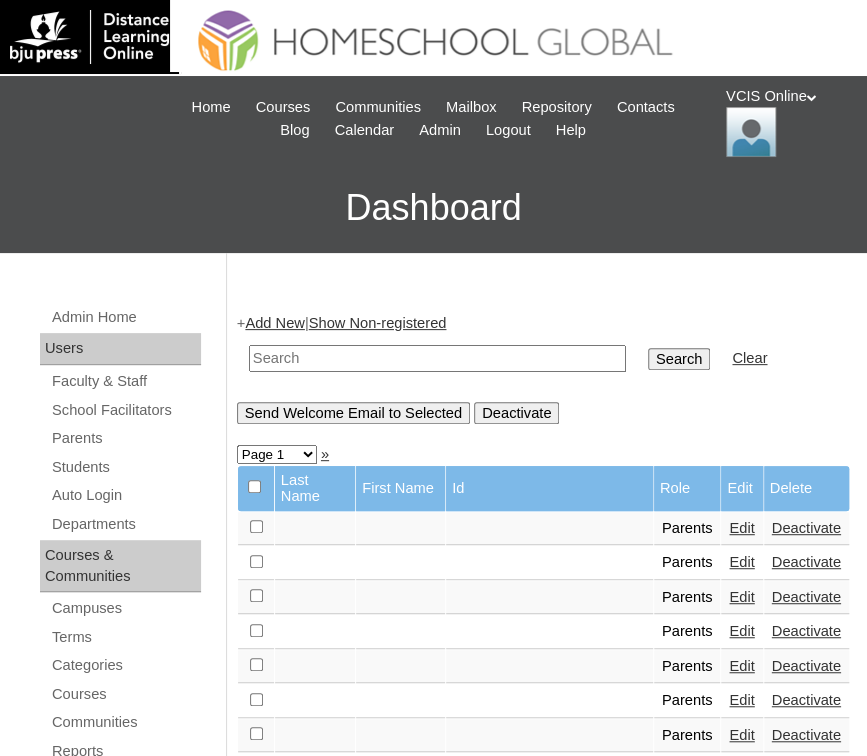 click at bounding box center (437, 358) 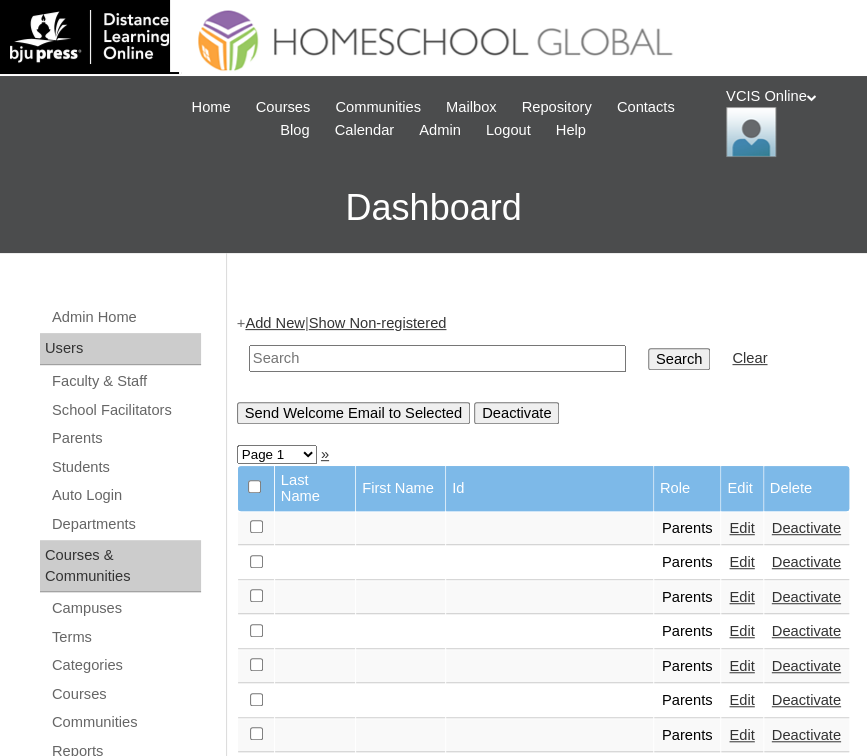 paste on "VCIS008-5B-PA2025" 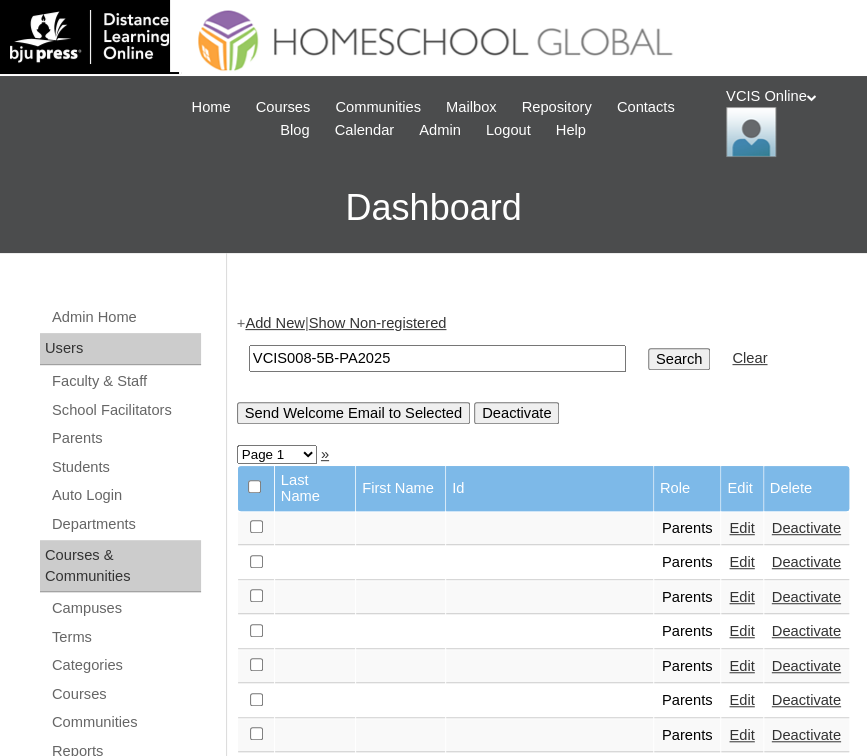 type on "VCIS008-5B-PA2025" 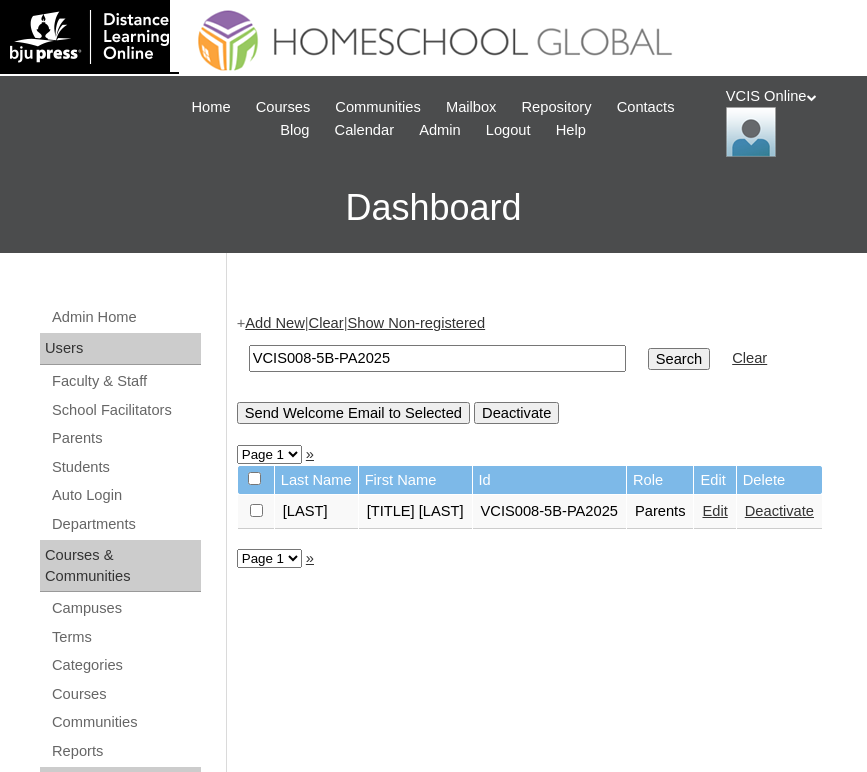 scroll, scrollTop: 0, scrollLeft: 0, axis: both 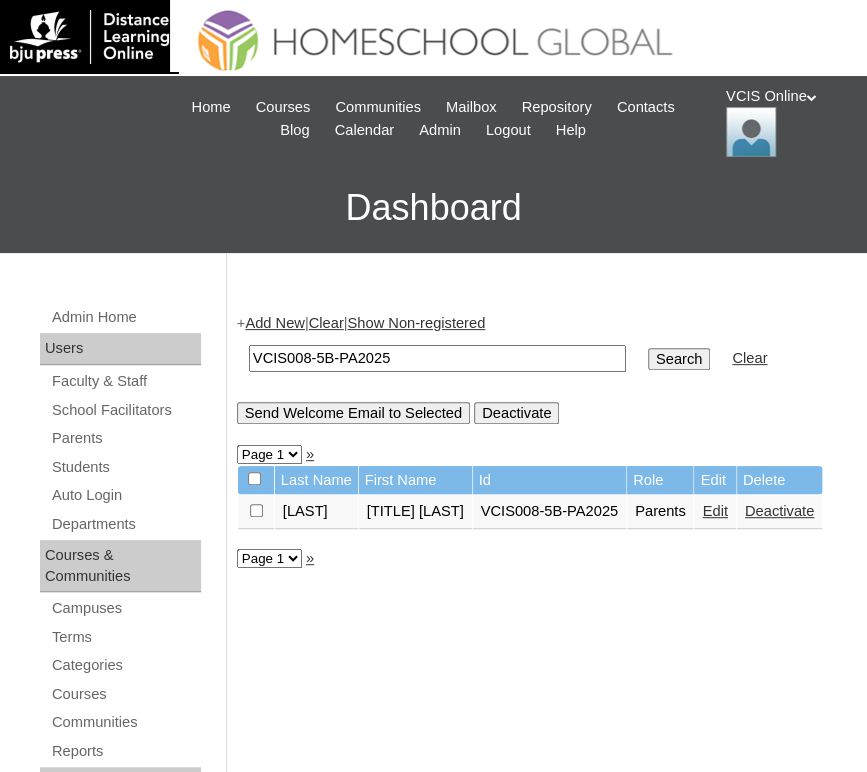 click on "Edit" at bounding box center [714, 511] 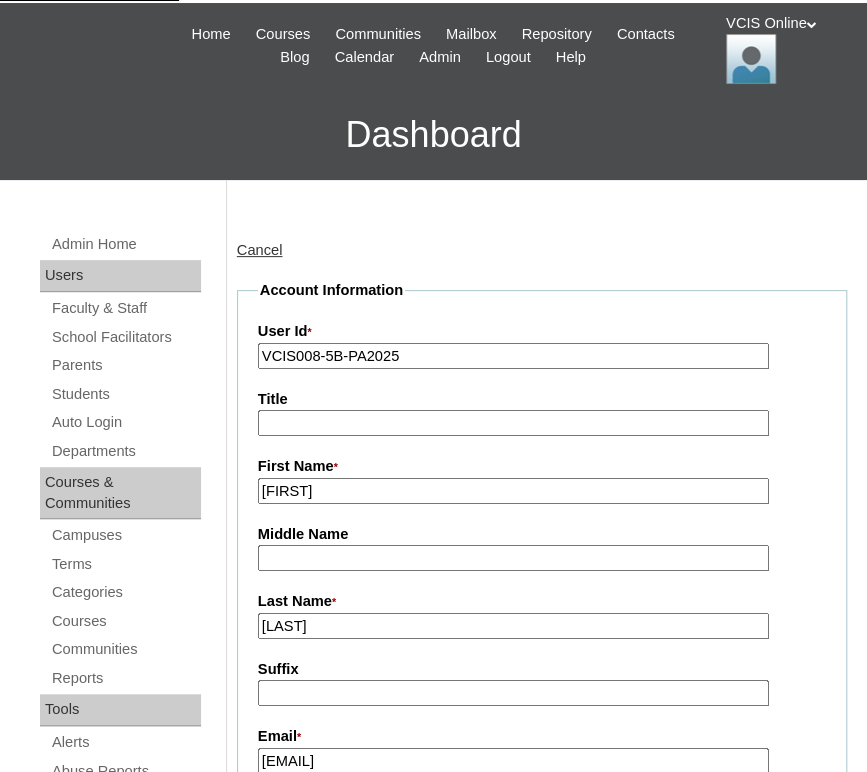 scroll, scrollTop: 75, scrollLeft: 0, axis: vertical 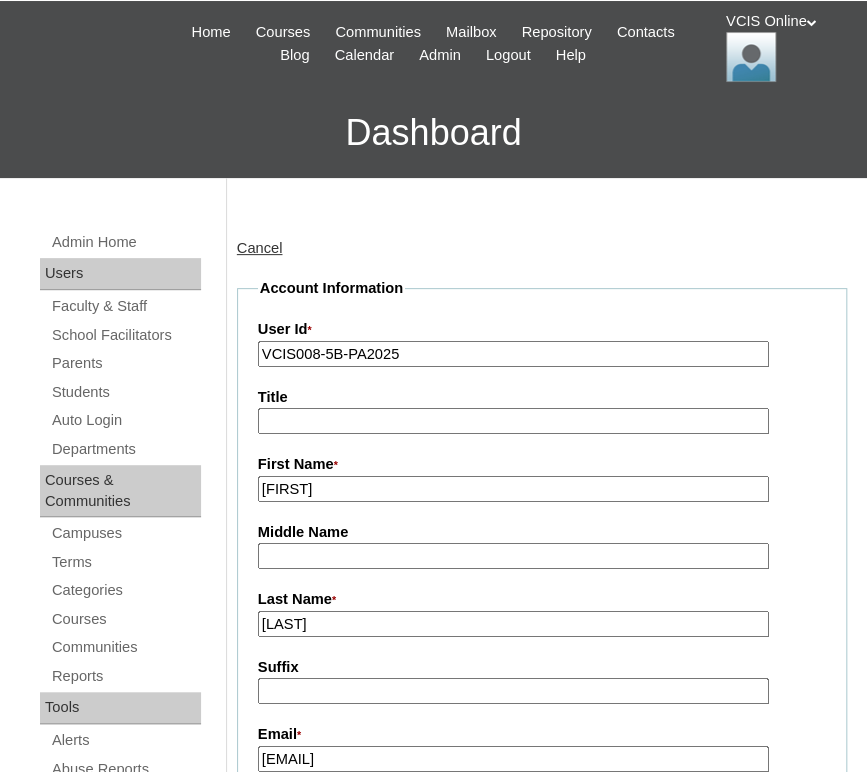 click on "Fernandez" at bounding box center [513, 624] 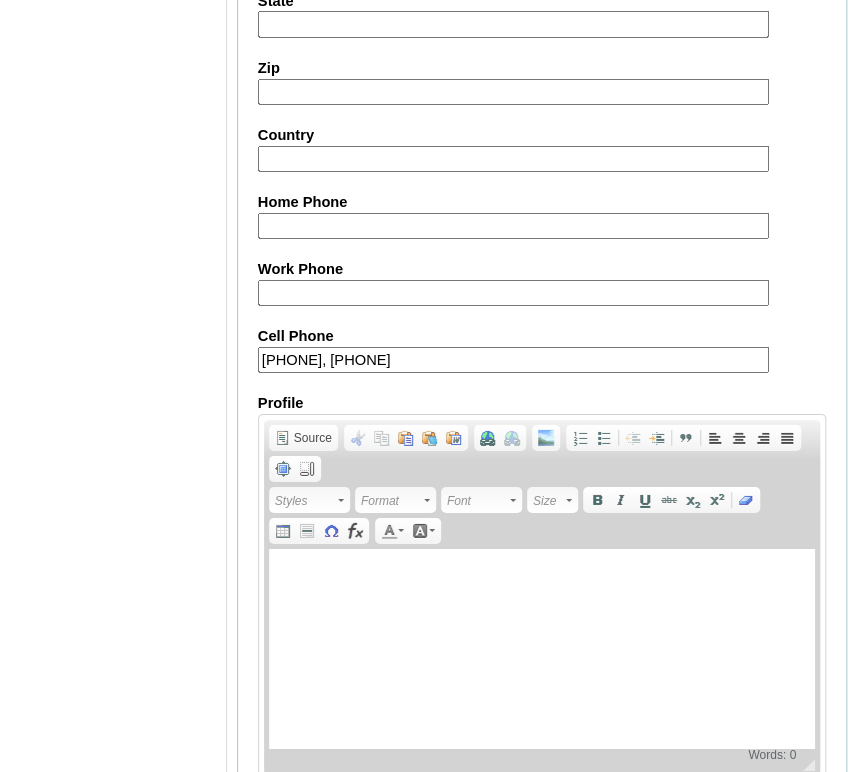scroll, scrollTop: 1987, scrollLeft: 0, axis: vertical 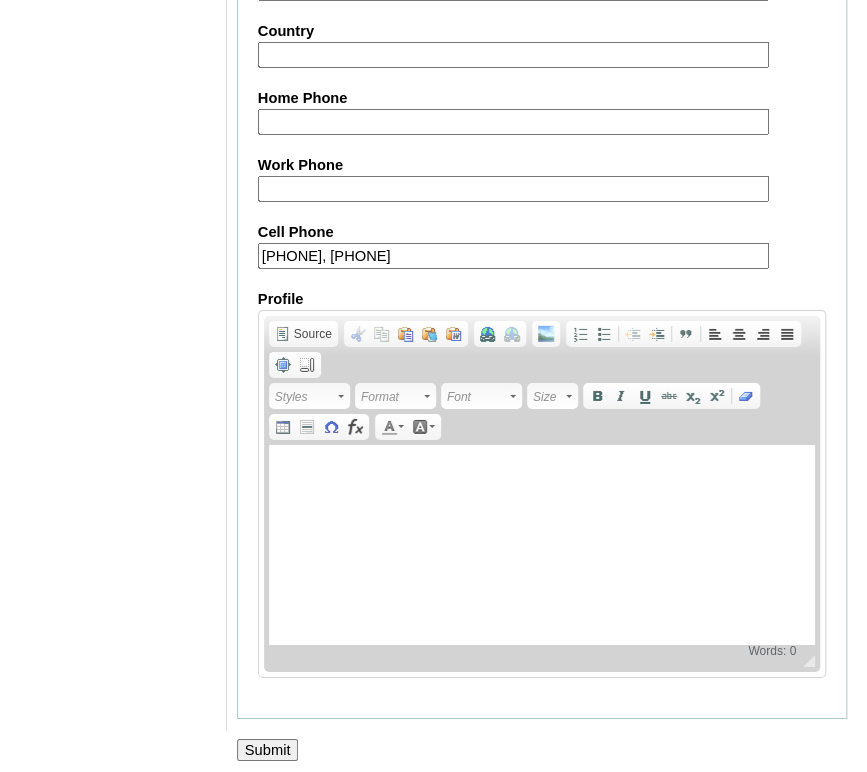 type on "Fernandez (2025)" 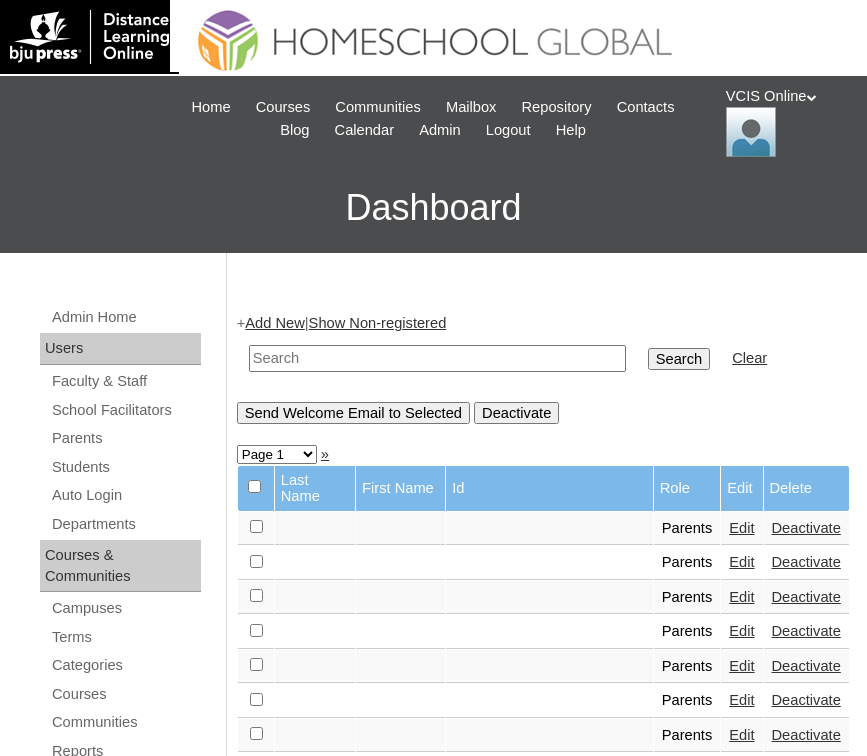 scroll, scrollTop: 0, scrollLeft: 0, axis: both 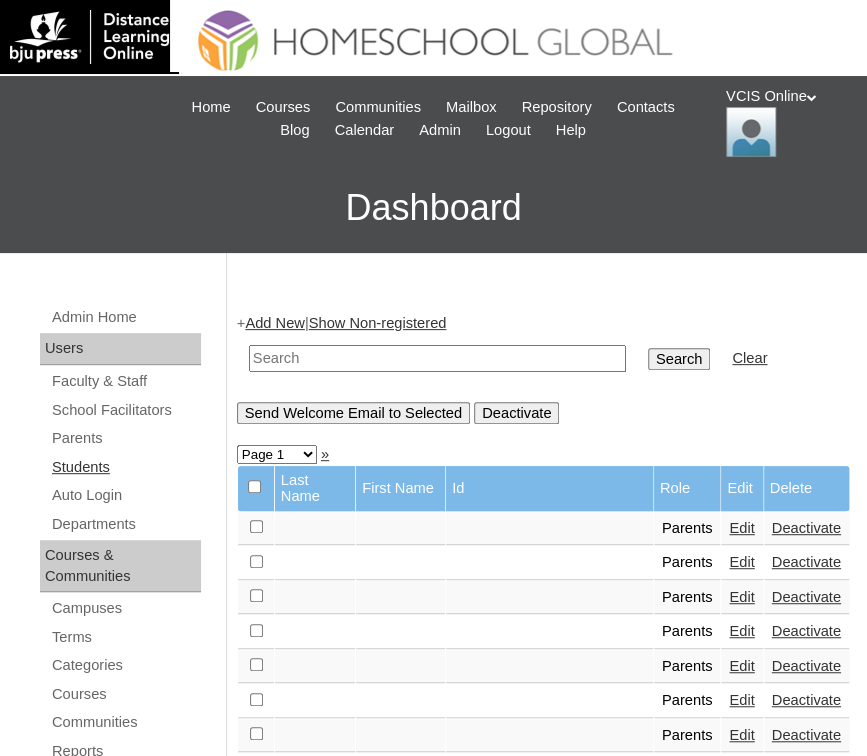 click on "Students" at bounding box center (125, 467) 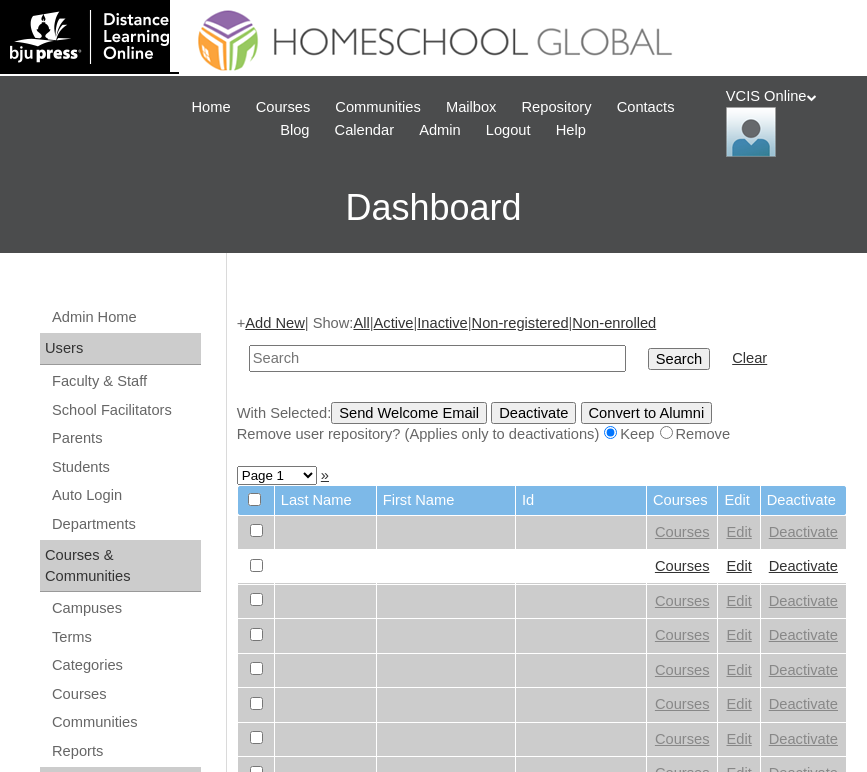 scroll, scrollTop: 0, scrollLeft: 0, axis: both 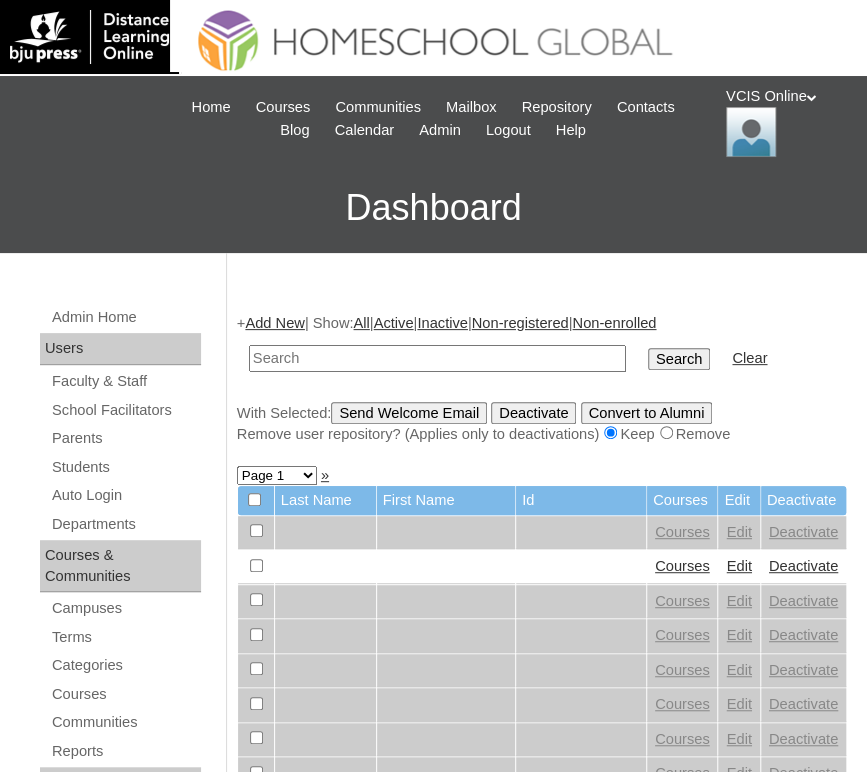 click on "Add New" at bounding box center (274, 323) 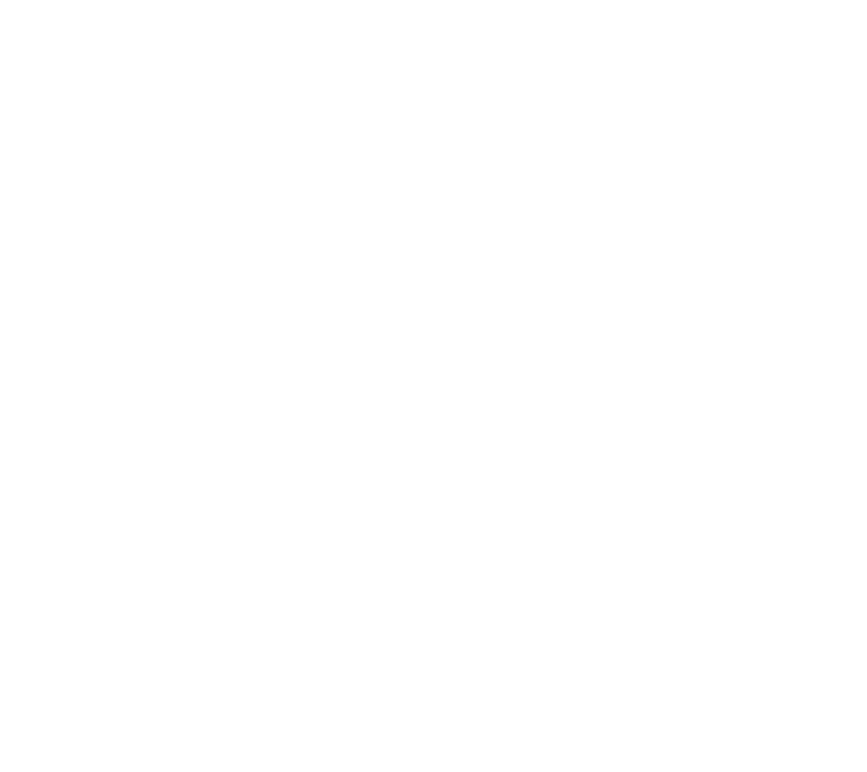 scroll, scrollTop: 0, scrollLeft: 0, axis: both 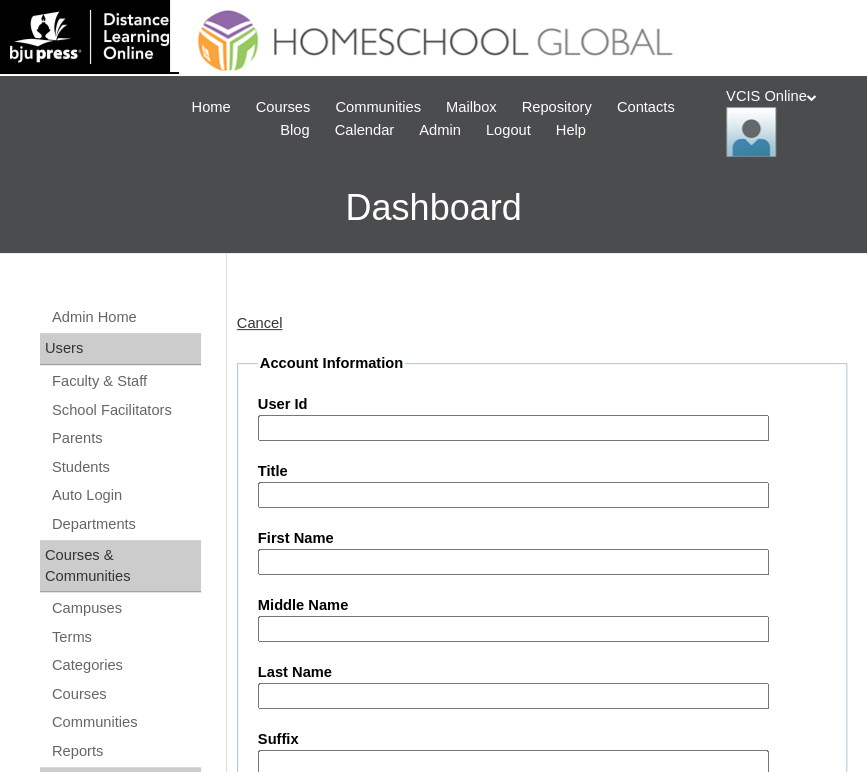 click on "User Id" at bounding box center (513, 428) 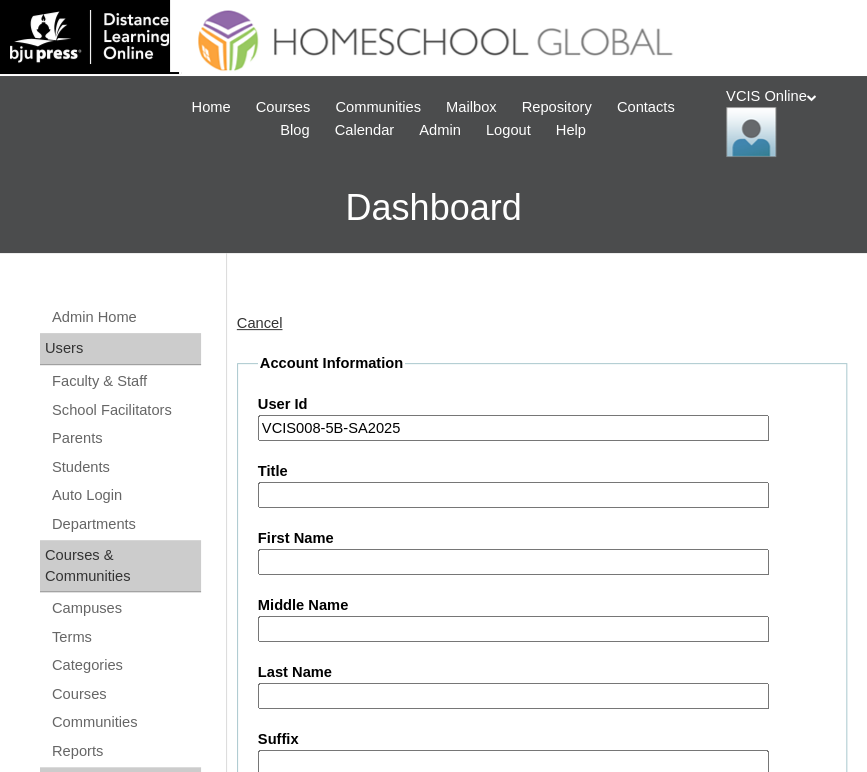 type on "VCIS008-5B-SA2025" 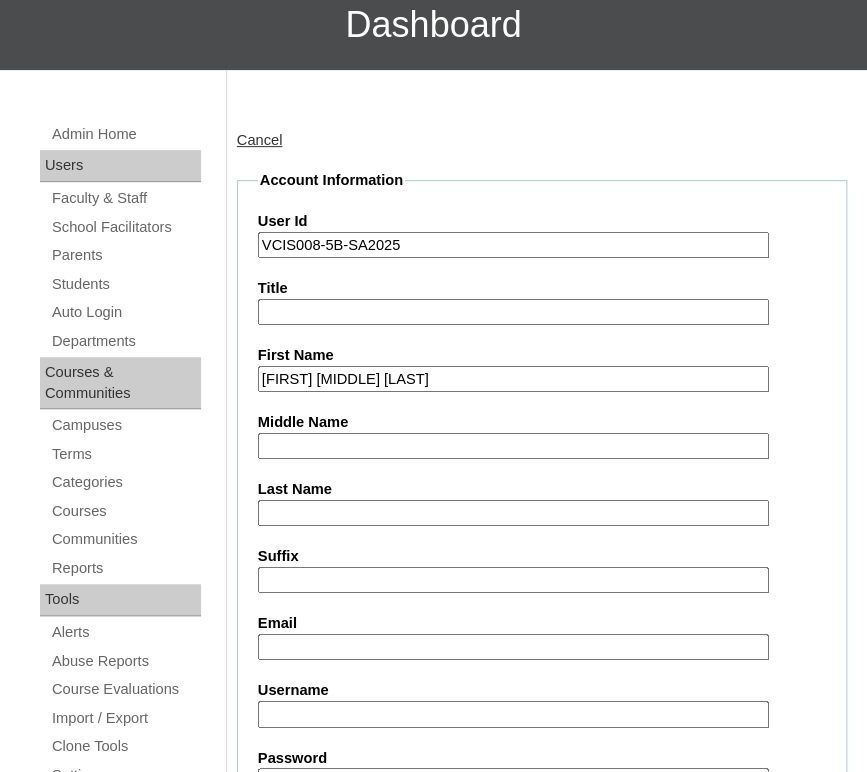 scroll, scrollTop: 182, scrollLeft: 0, axis: vertical 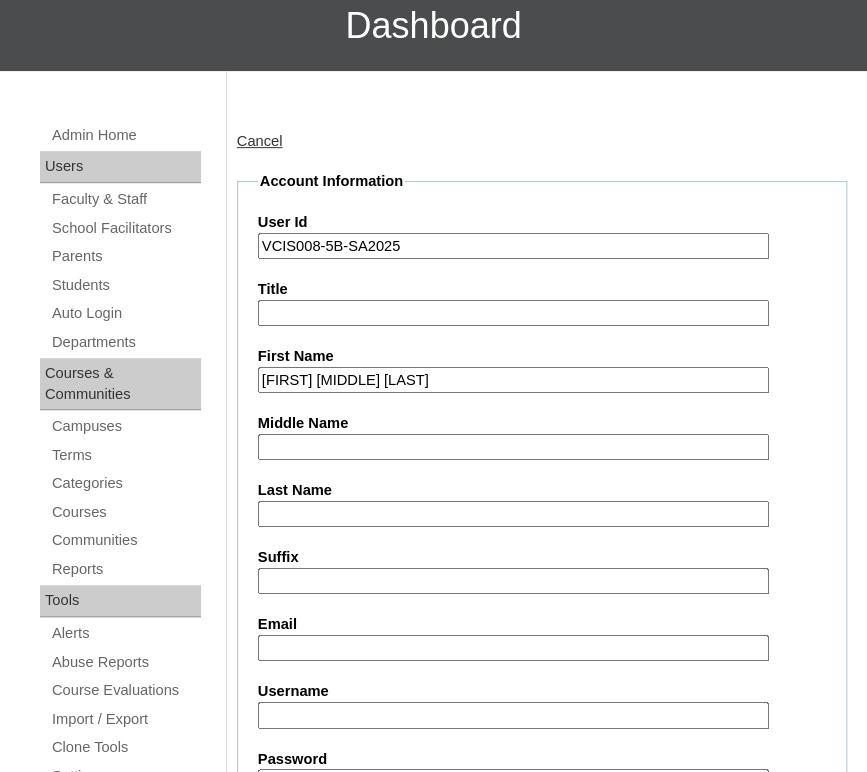 drag, startPoint x: 520, startPoint y: 386, endPoint x: 427, endPoint y: 391, distance: 93.13431 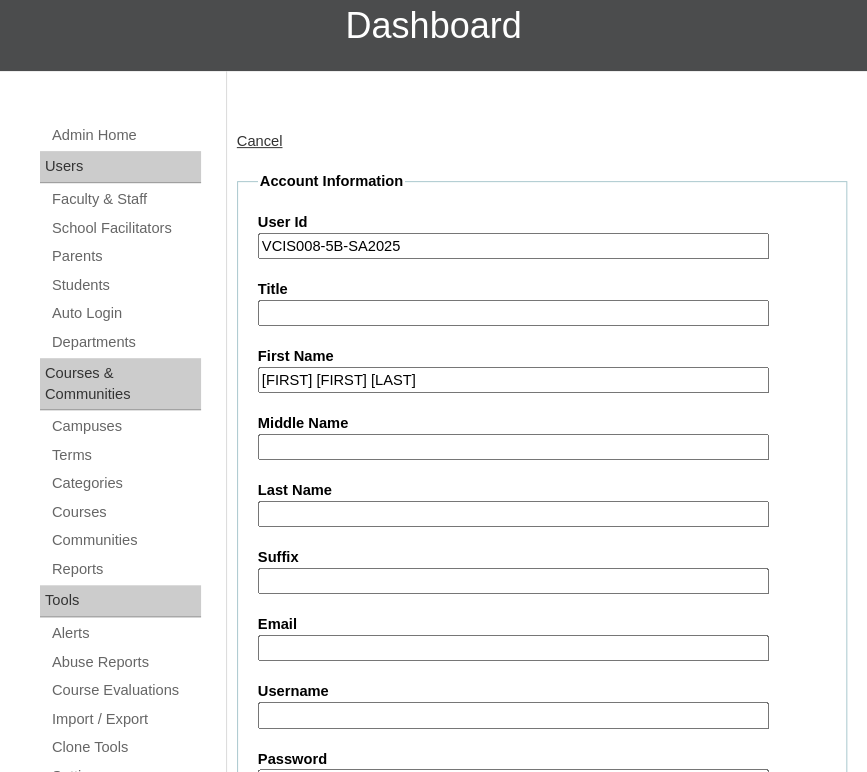 type on "[FIRST] [FIRST] [LAST]" 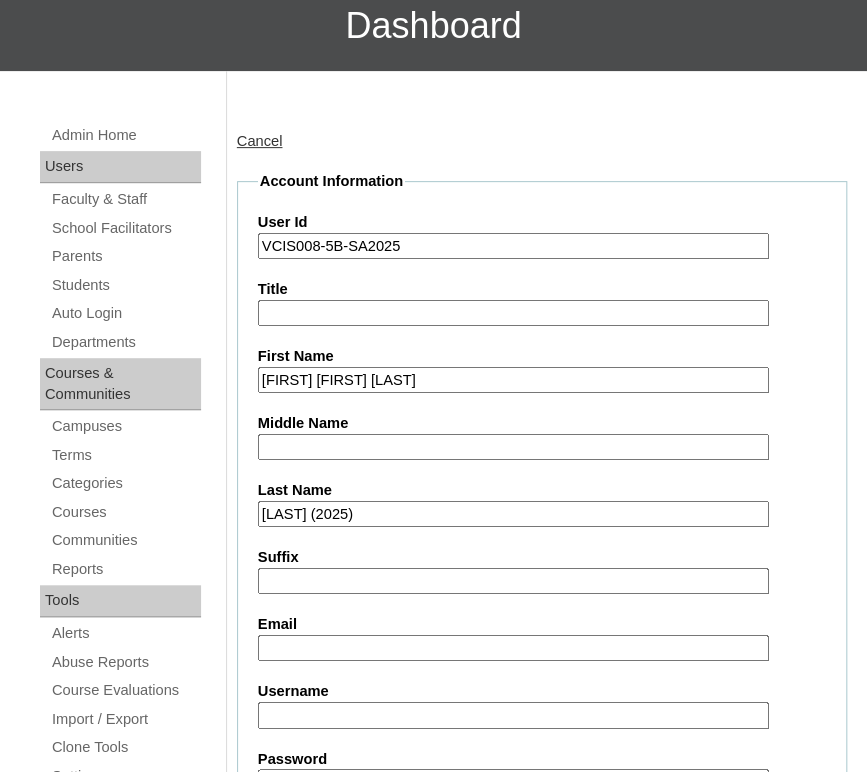 type on "[LAST] (2025)" 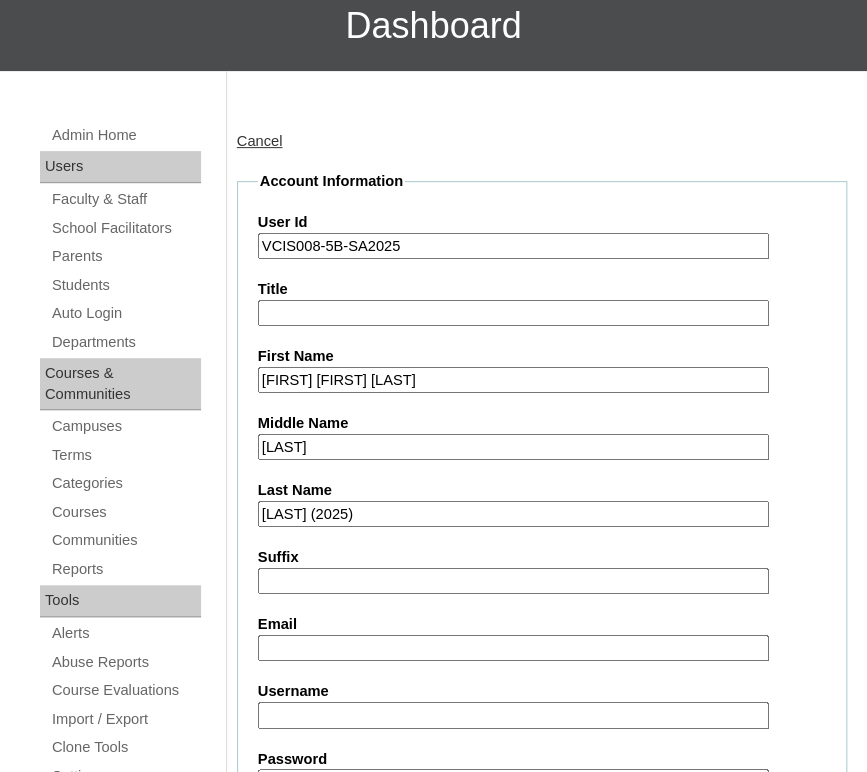 type on "[LAST]" 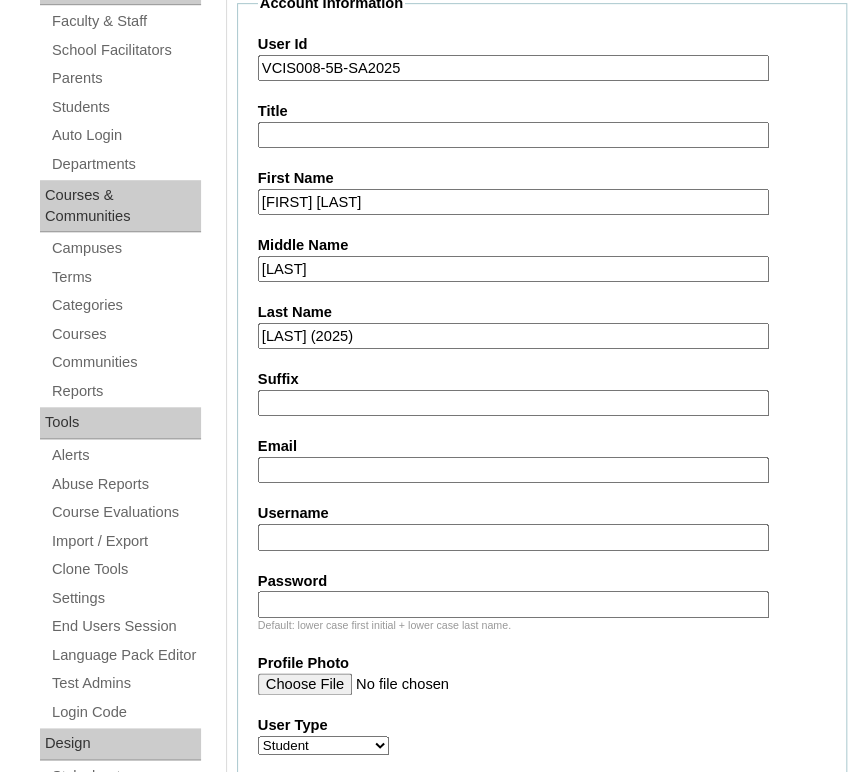 scroll, scrollTop: 386, scrollLeft: 0, axis: vertical 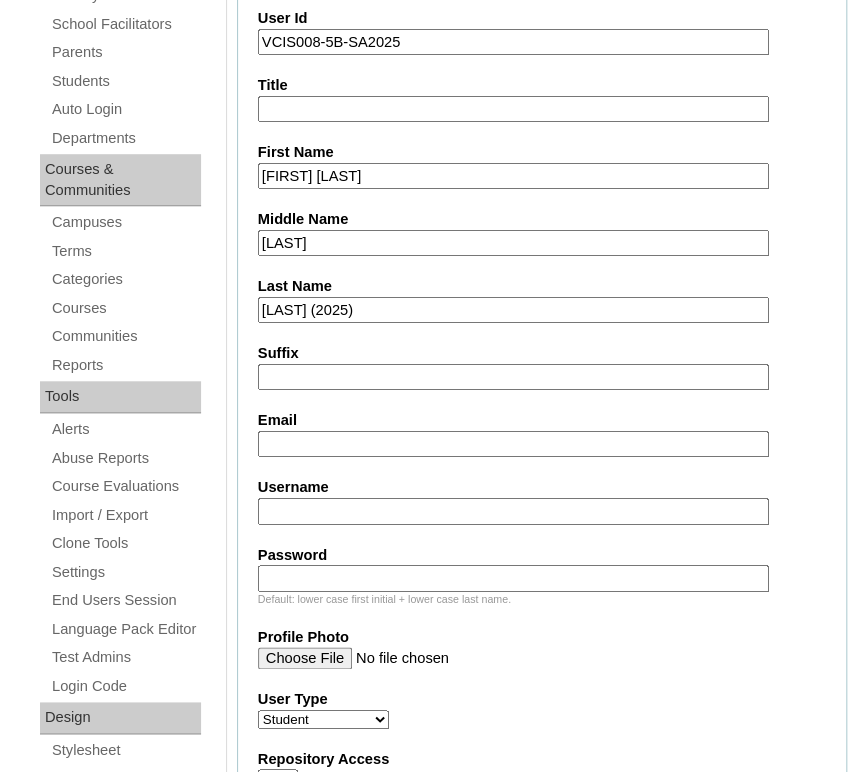 type on "[FIRST] [LAST]" 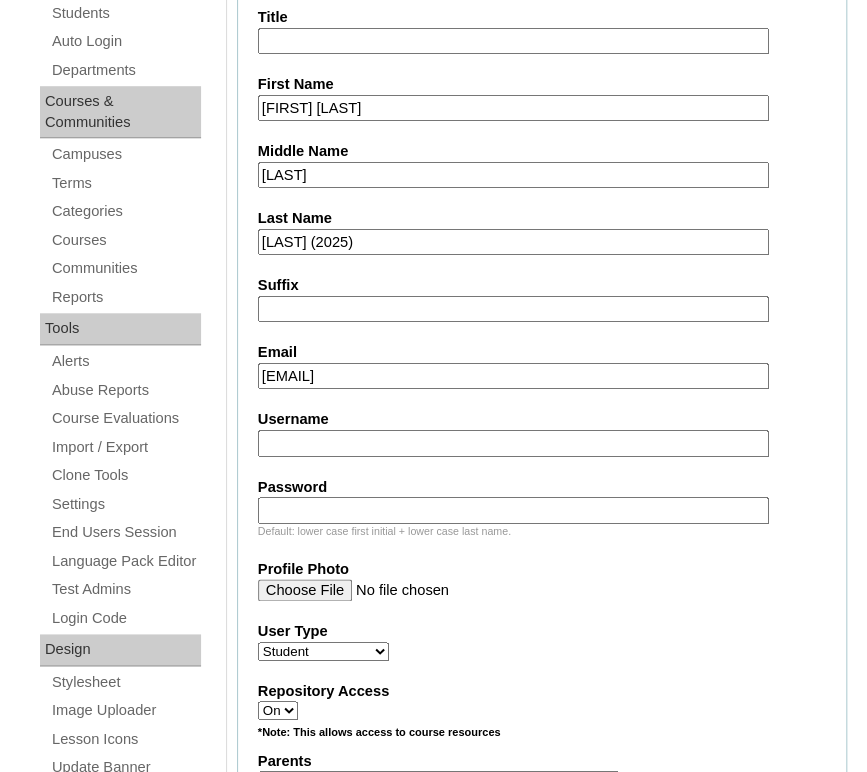 scroll, scrollTop: 457, scrollLeft: 0, axis: vertical 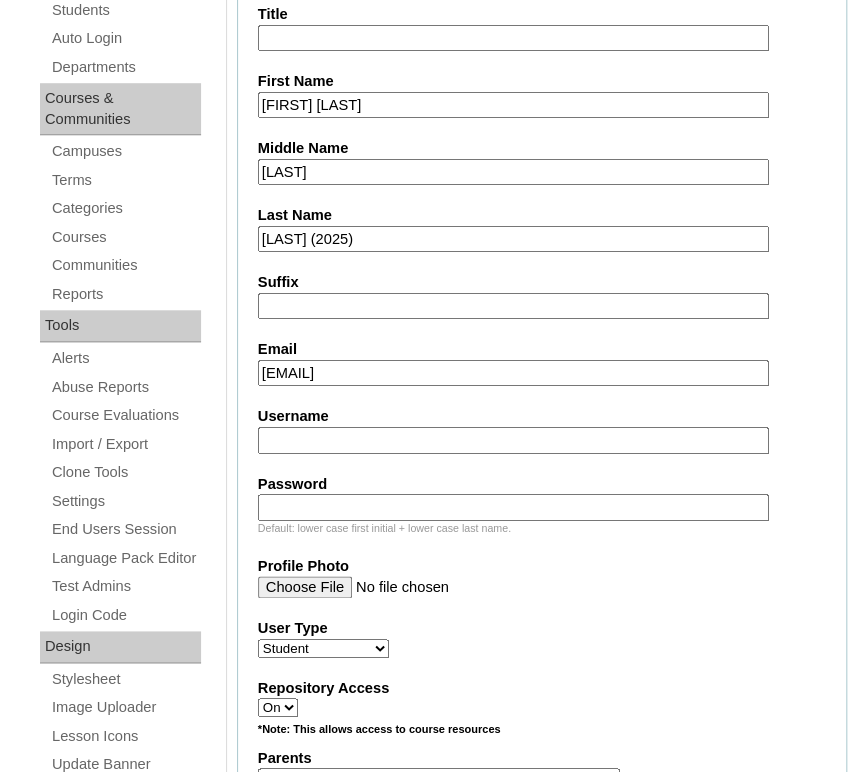 type on "[EMAIL]" 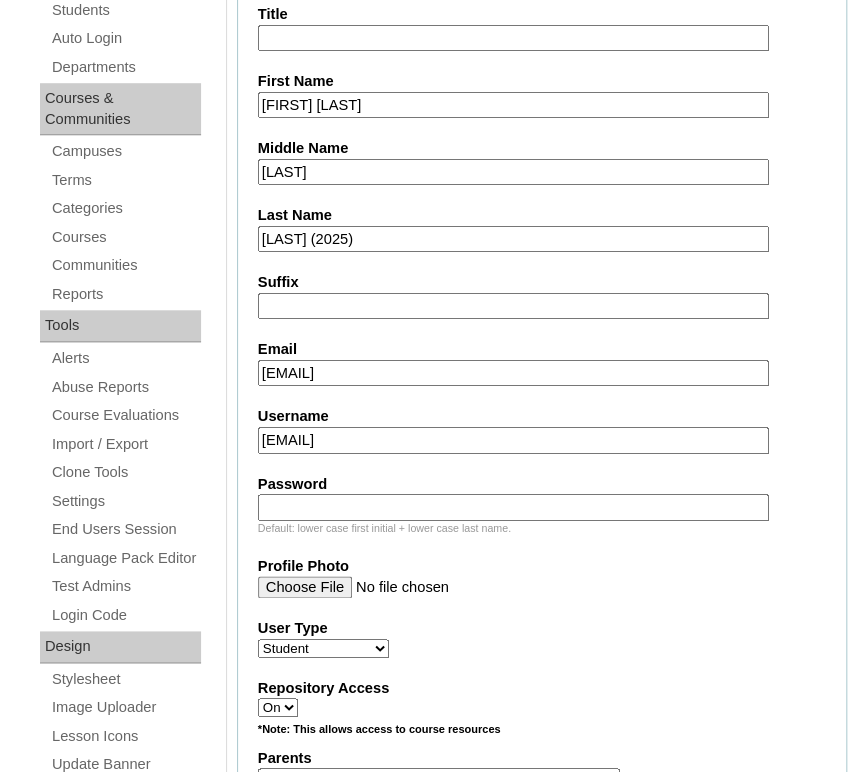 type on "[EMAIL]" 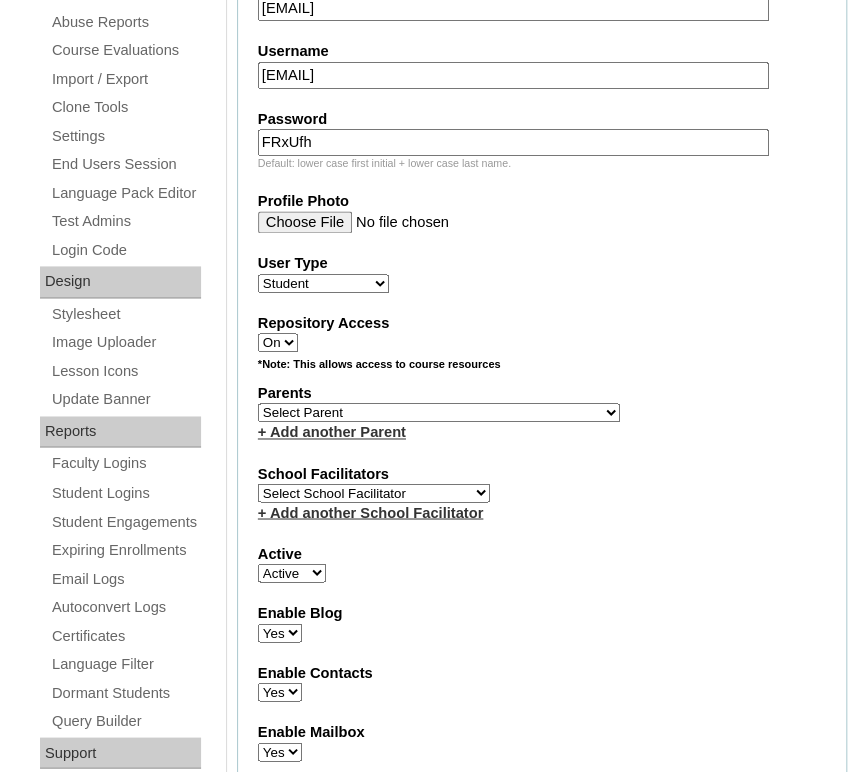 scroll, scrollTop: 824, scrollLeft: 0, axis: vertical 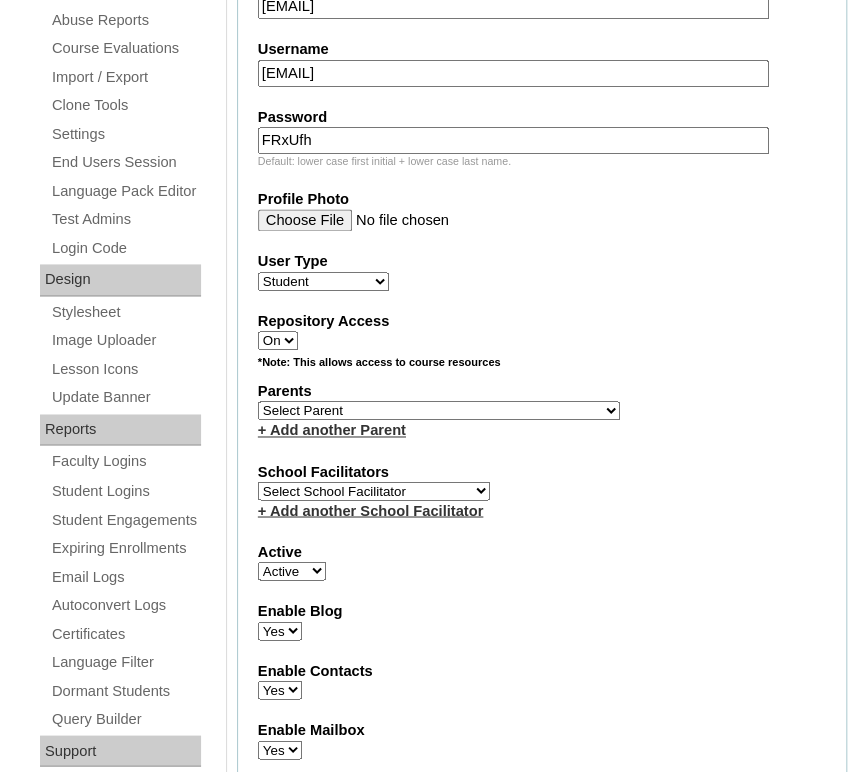 type on "FRxUfh" 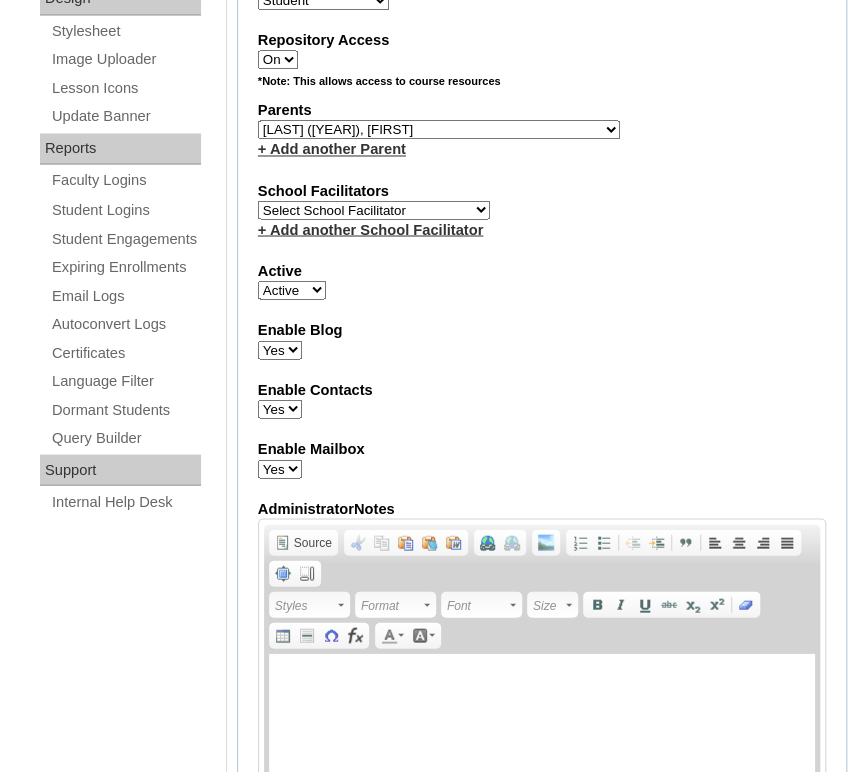 scroll, scrollTop: 1109, scrollLeft: 0, axis: vertical 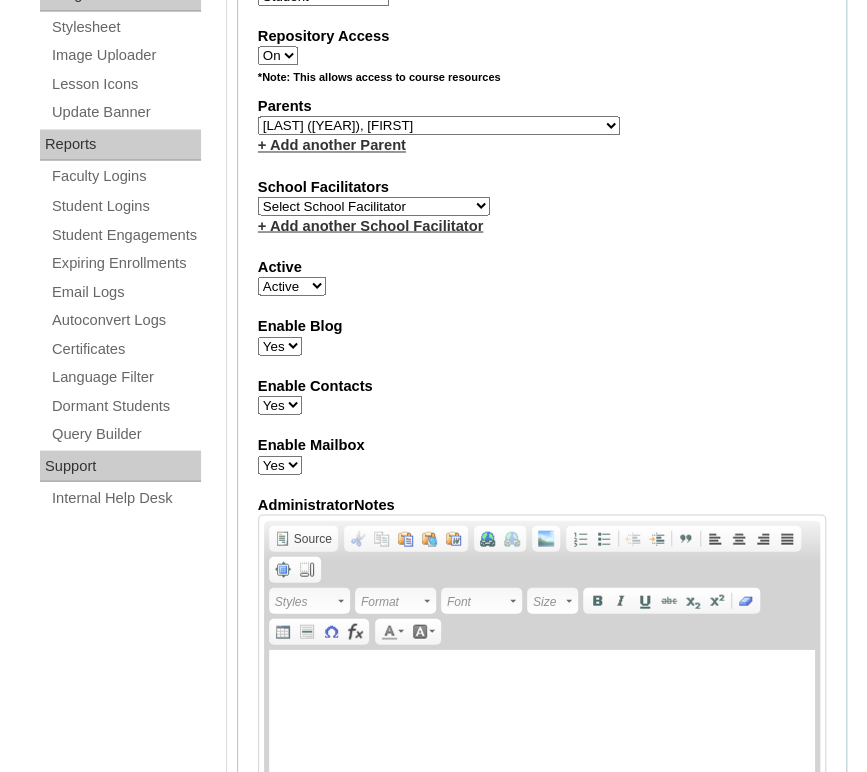 click on "Select School Facilitator
Norman Añain
Ruffa Abadijas
Mary Abella
Gloryfe Abion
Ariel Micah Albuero
Ariel Albuero OLD
KC Arciaga
Denise Ayado
Ruth Maye Bacani
May Bautista
Zaida Belbar
Daniella Benitez
Marielle Bermas
Jamie Ann Bleza
Mark Christian Braganza
Anj Brequillo
Melody Broqueza
Ruth Catherine Caña
Kit Cachuela
Jethro Francis Cagas
Camille Canlas
Mescel Capoquian
Mitchelle Carlos
Rose Castillo
Paula Mae Catalan
Jeremy Ann Catunao
Charlene Mae Chiong
Cla Chua
Cyrene Chua
Joshua Cobilla
Clarissa Joy Colimbino
Alvin Cruz
Ma. Katrina Helena Dabu
Krizle Fidelis De Vera
Henrick Jess Del Mundo
Precious Haziel Del Rosario
Reyna Lou Dela Pasion
Ritchel Densing
Alex Diaz
Alexandra Diaz
Alexandra Diaz
Patricia Diomampo-Co
Therese Margaurite Domingo
dontuse dontuse
Charrise Encina
VCIS TEACHER ENGLISH 5678
Chiaralyn Escamillas
Princess  Farrales
Kaye Felipe
Lery Garcia
Carmina Generalao
Racel Gonzales" at bounding box center [374, 205] 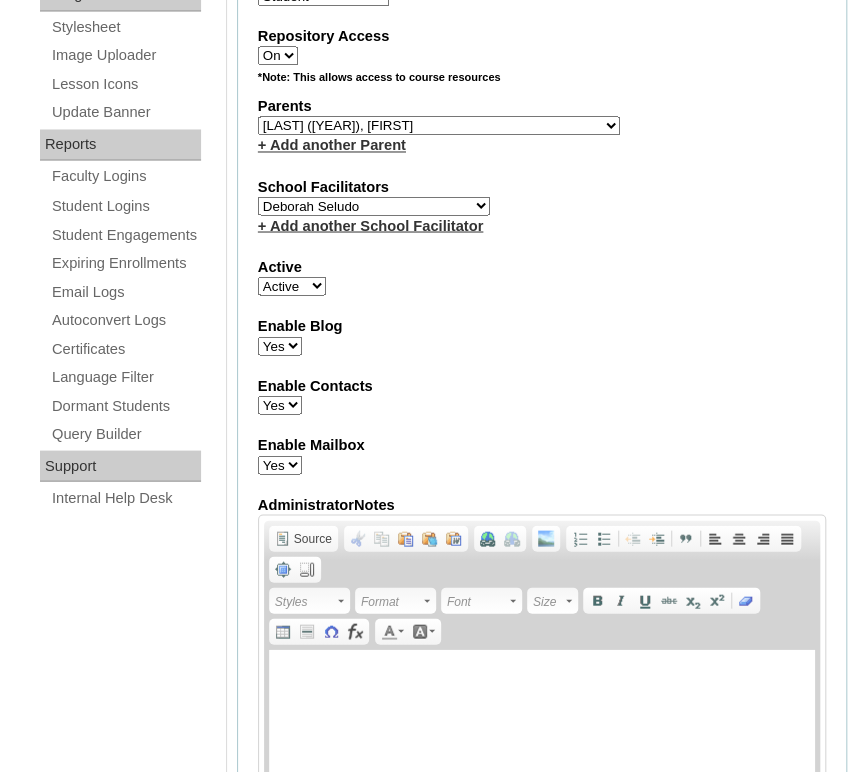 click on "Select School Facilitator
Norman Añain
Ruffa Abadijas
Mary Abella
Gloryfe Abion
Ariel Micah Albuero
Ariel Albuero OLD
KC Arciaga
Denise Ayado
Ruth Maye Bacani
May Bautista
Zaida Belbar
Daniella Benitez
Marielle Bermas
Jamie Ann Bleza
Mark Christian Braganza
Anj Brequillo
Melody Broqueza
Ruth Catherine Caña
Kit Cachuela
Jethro Francis Cagas
Camille Canlas
Mescel Capoquian
Mitchelle Carlos
Rose Castillo
Paula Mae Catalan
Jeremy Ann Catunao
Charlene Mae Chiong
Cla Chua
Cyrene Chua
Joshua Cobilla
Clarissa Joy Colimbino
Alvin Cruz
Ma. Katrina Helena Dabu
Krizle Fidelis De Vera
Henrick Jess Del Mundo
Precious Haziel Del Rosario
Reyna Lou Dela Pasion
Ritchel Densing
Alex Diaz
Alexandra Diaz
Alexandra Diaz
Patricia Diomampo-Co
Therese Margaurite Domingo
dontuse dontuse
Charrise Encina
VCIS TEACHER ENGLISH 5678
Chiaralyn Escamillas
Princess  Farrales
Kaye Felipe
Lery Garcia
Carmina Generalao
Racel Gonzales" at bounding box center [374, 205] 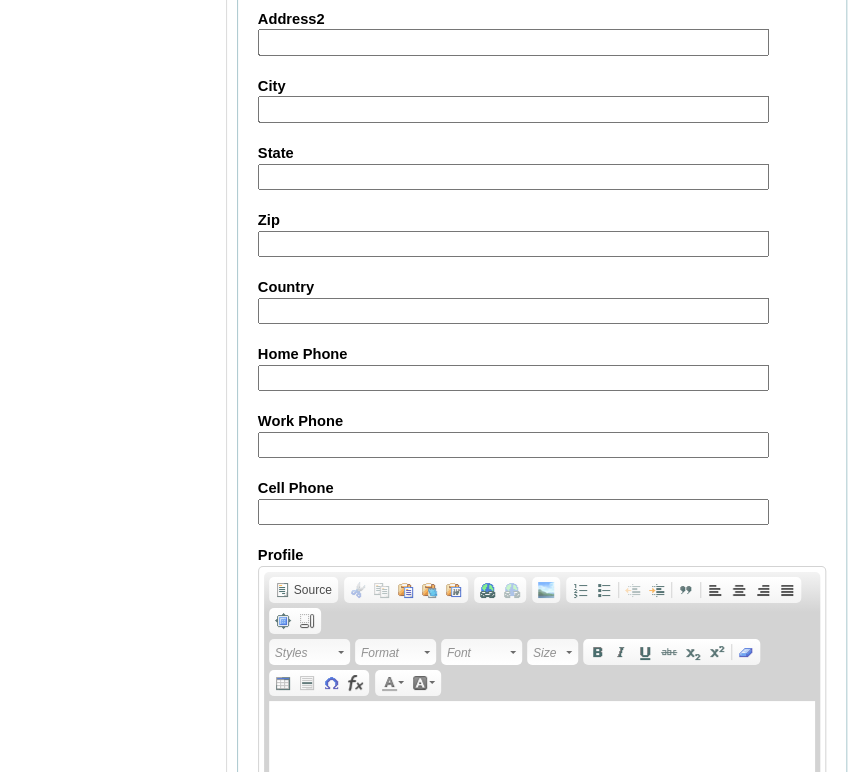 scroll, scrollTop: 2152, scrollLeft: 0, axis: vertical 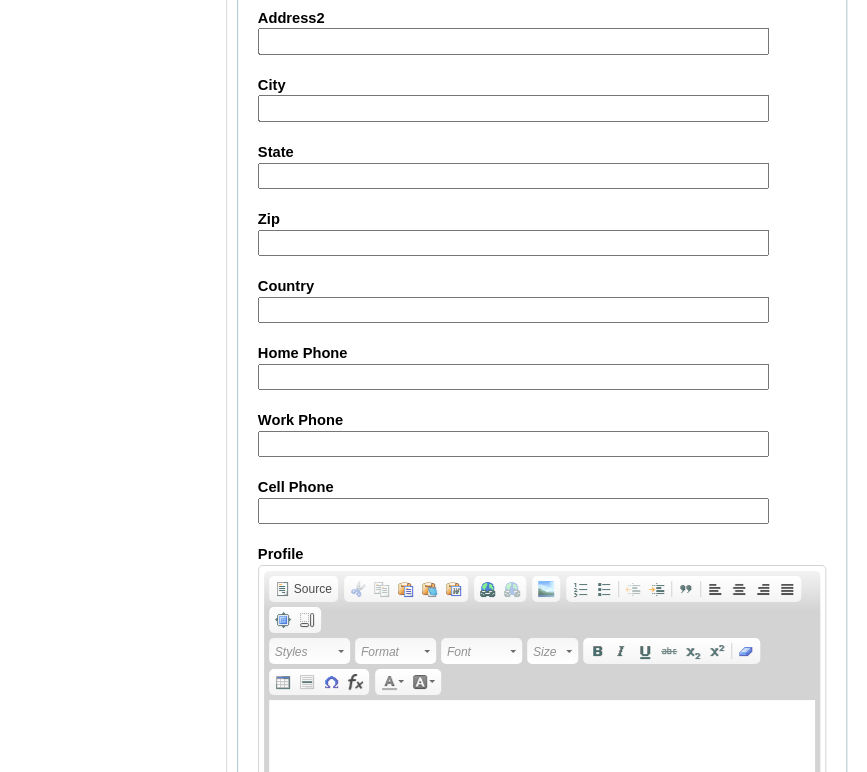 click on "Cell Phone" at bounding box center (513, 511) 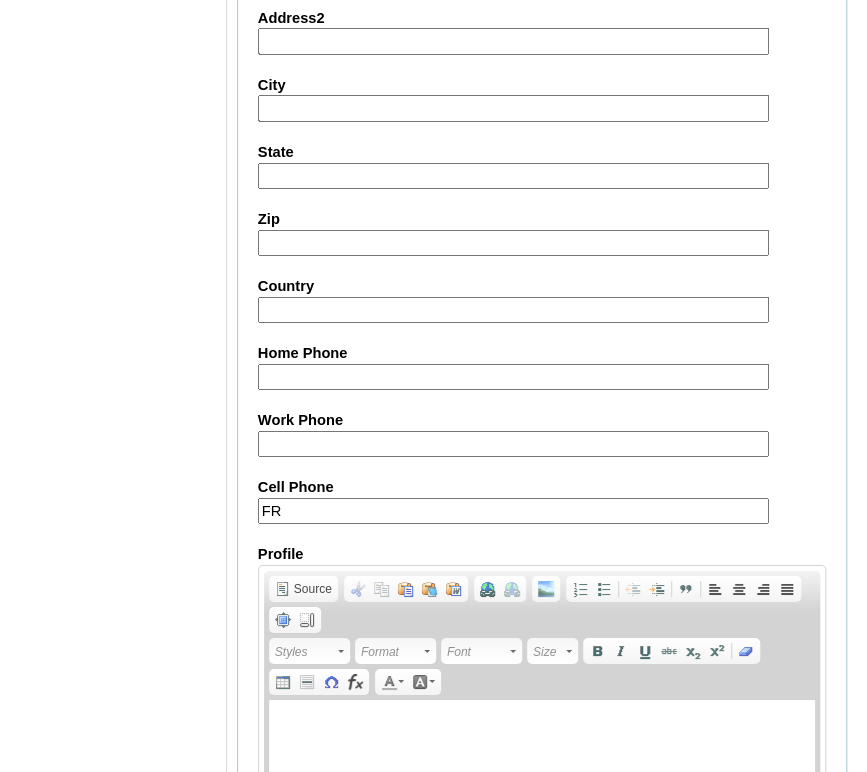 type on "F" 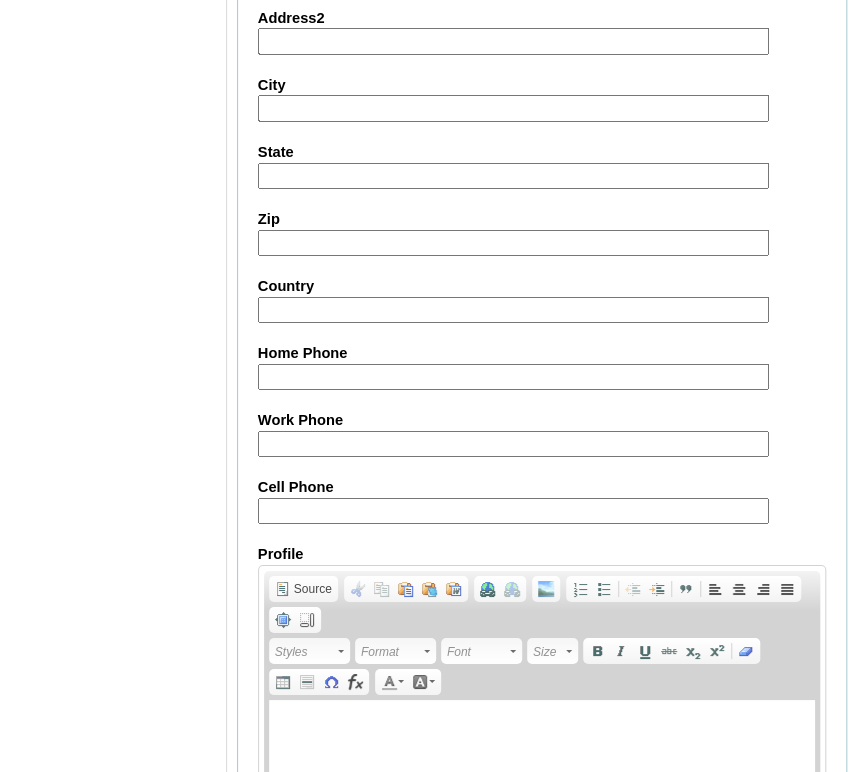 paste on "[PHONE], [PHONE]" 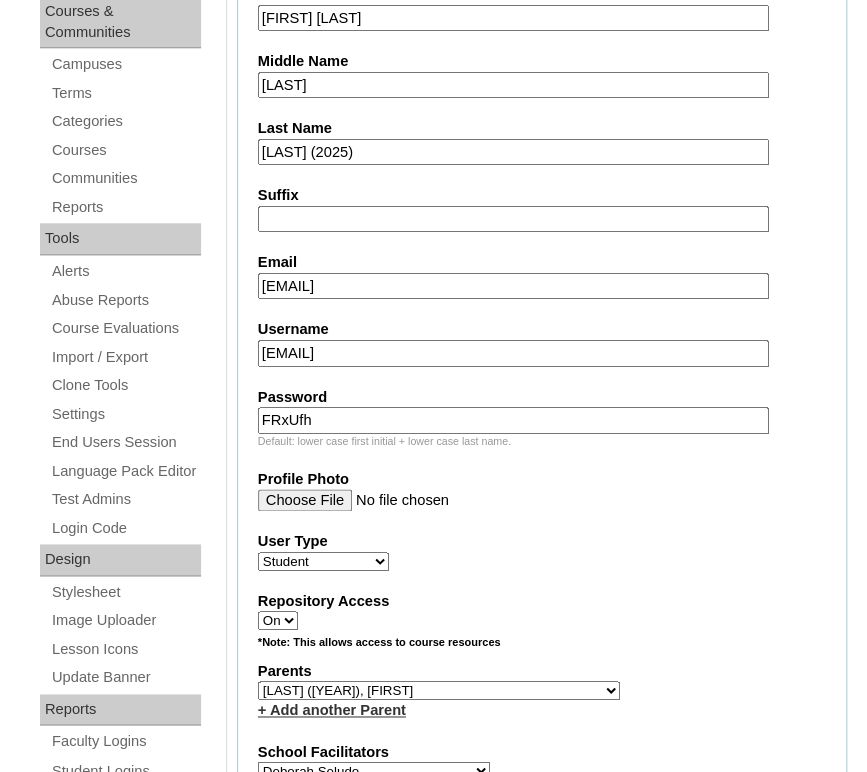 scroll, scrollTop: 541, scrollLeft: 0, axis: vertical 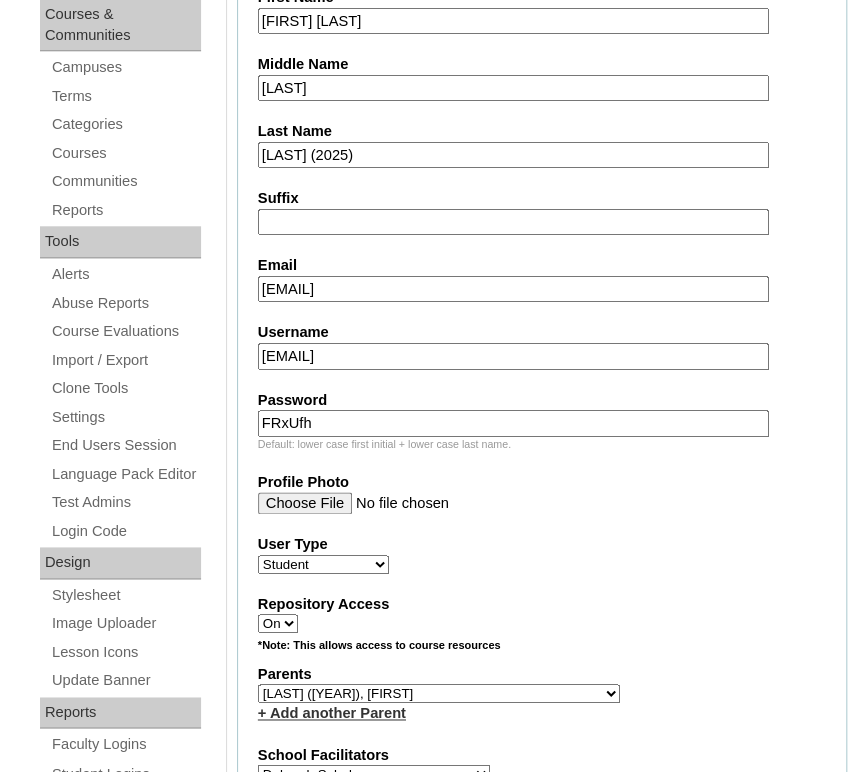 type on "[PHONE], [PHONE]" 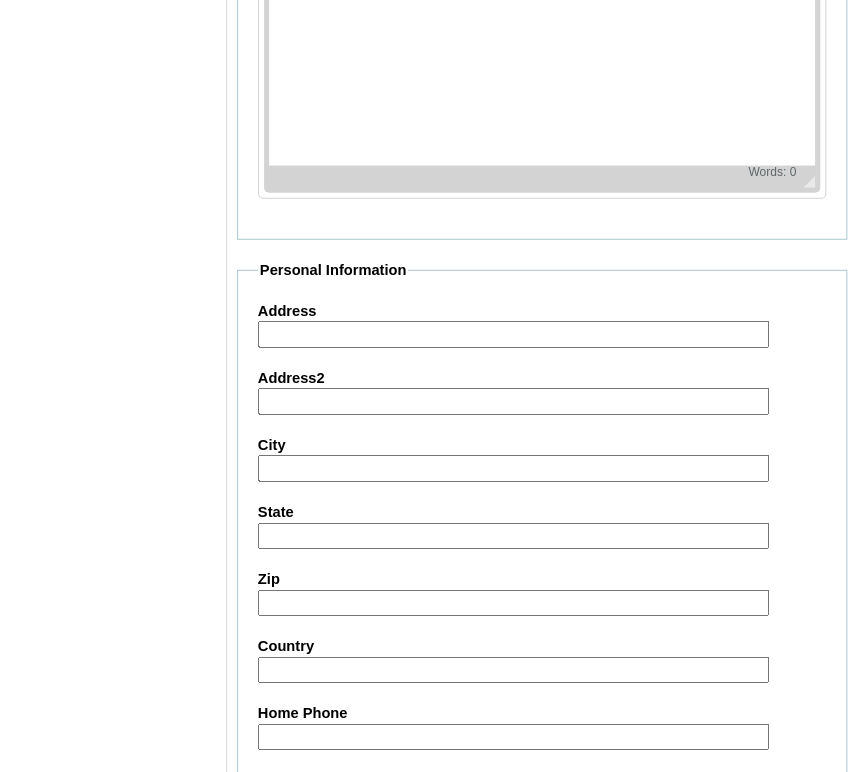 scroll, scrollTop: 2406, scrollLeft: 0, axis: vertical 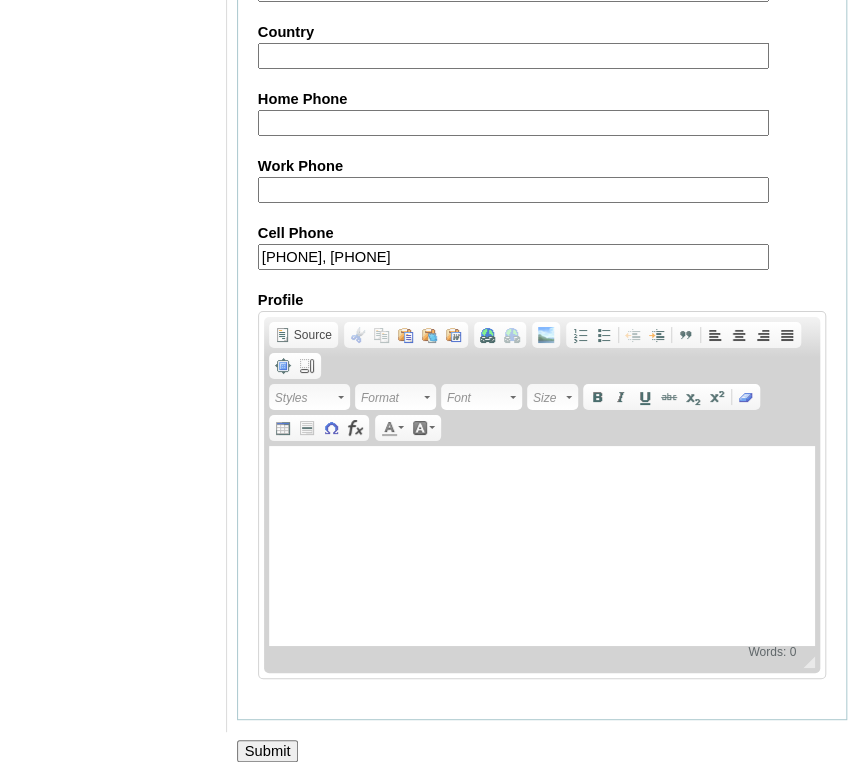 click on "Submit" at bounding box center [268, 751] 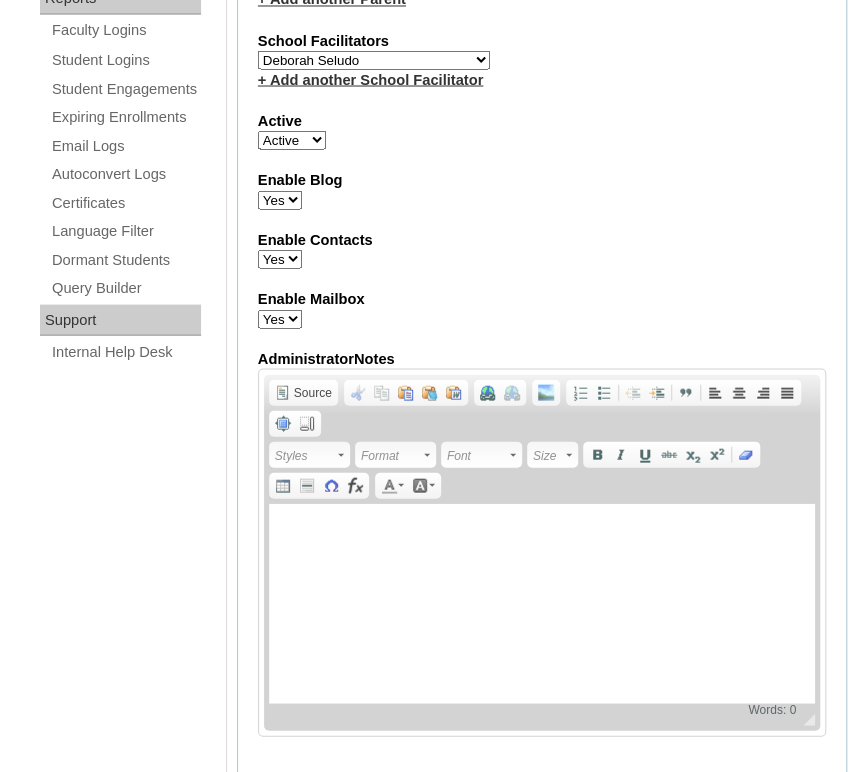 scroll, scrollTop: 1240, scrollLeft: 0, axis: vertical 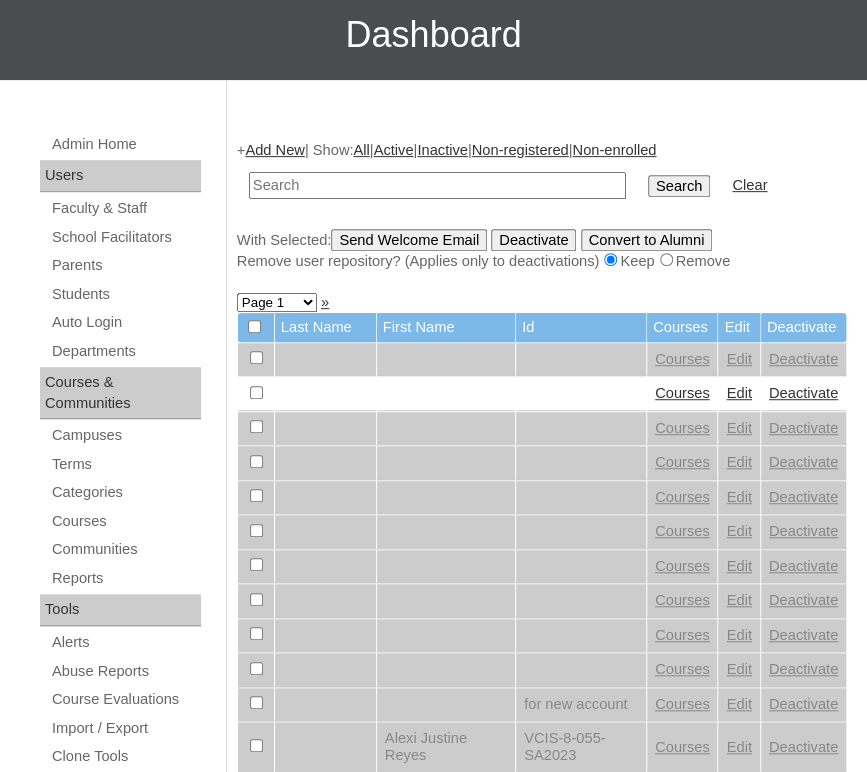 click at bounding box center [437, 185] 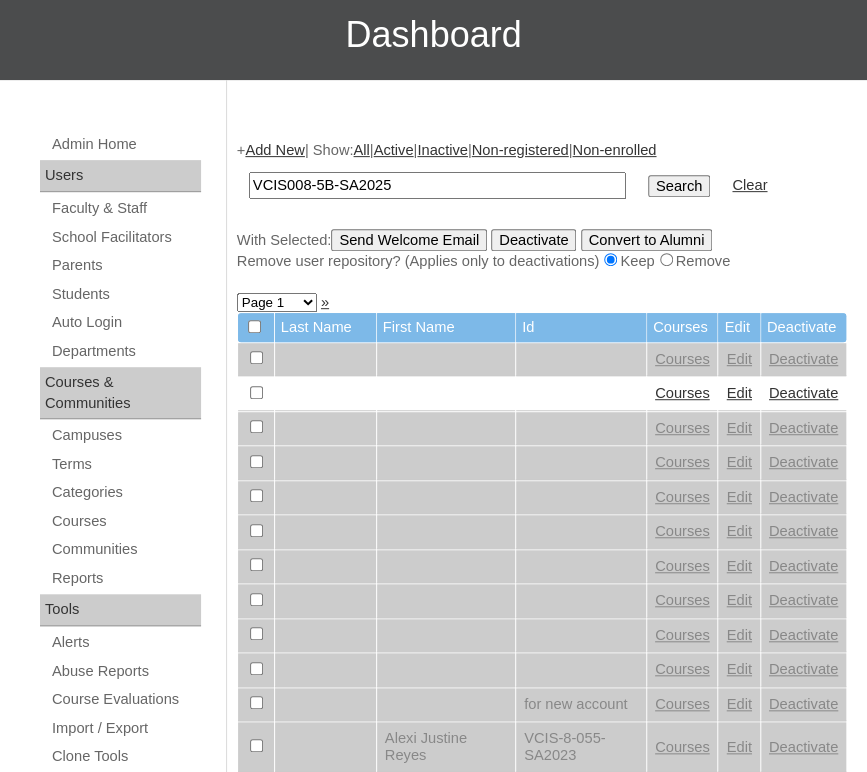 type on "VCIS008-5B-SA2025" 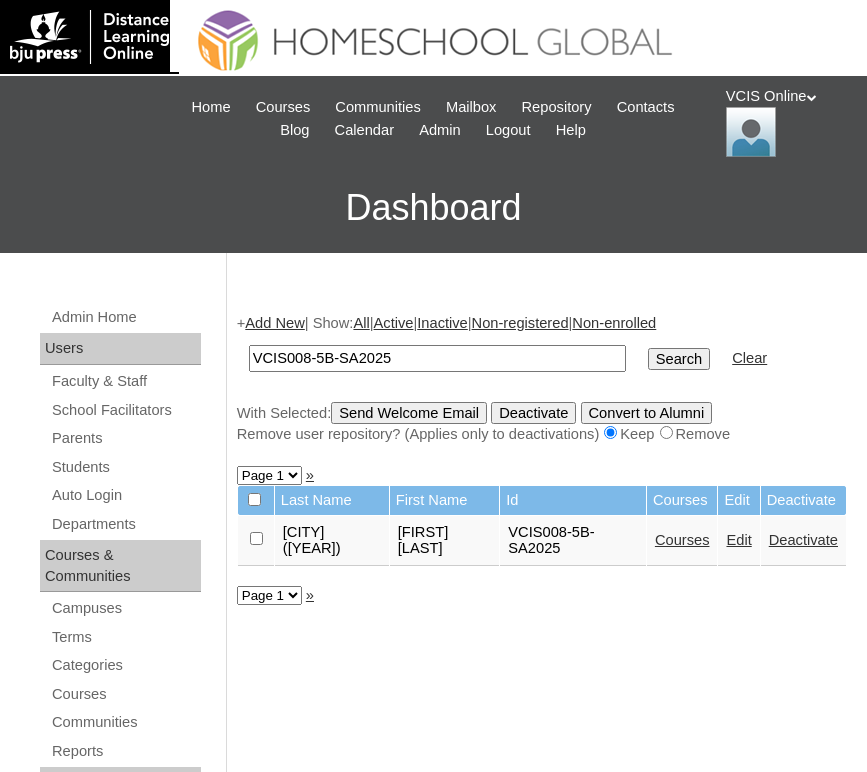 scroll, scrollTop: 0, scrollLeft: 0, axis: both 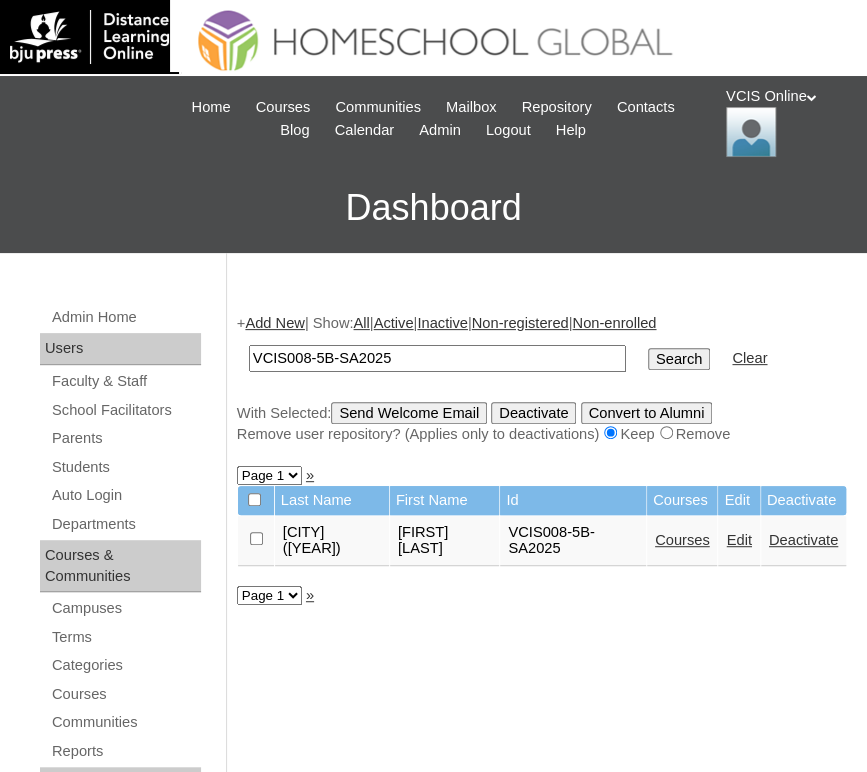 click on "Courses" at bounding box center (682, 540) 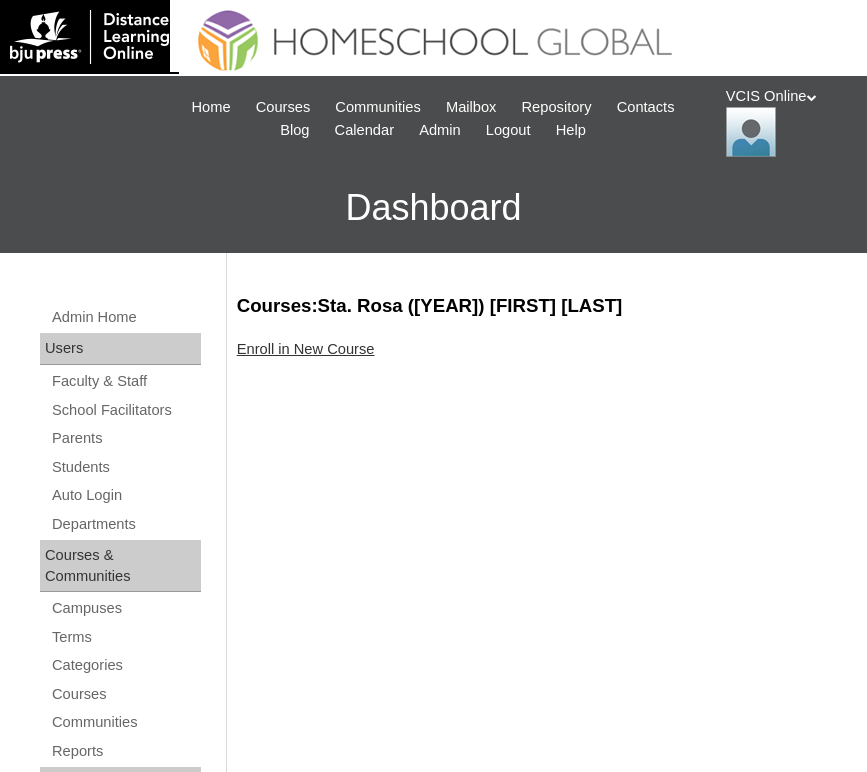 scroll, scrollTop: 0, scrollLeft: 0, axis: both 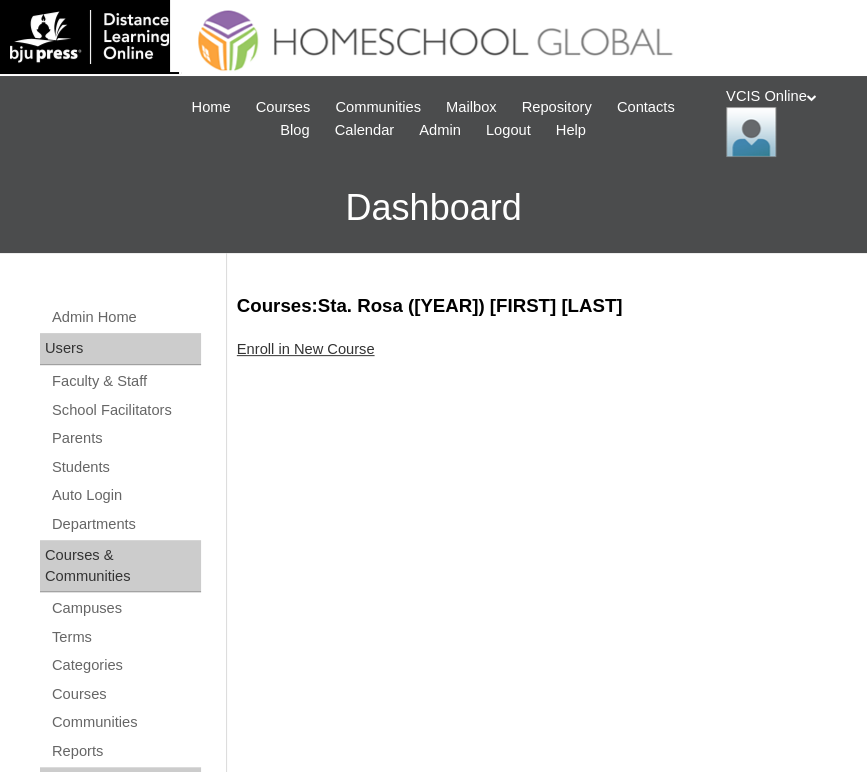click on "Enroll in New Course" at bounding box center [306, 349] 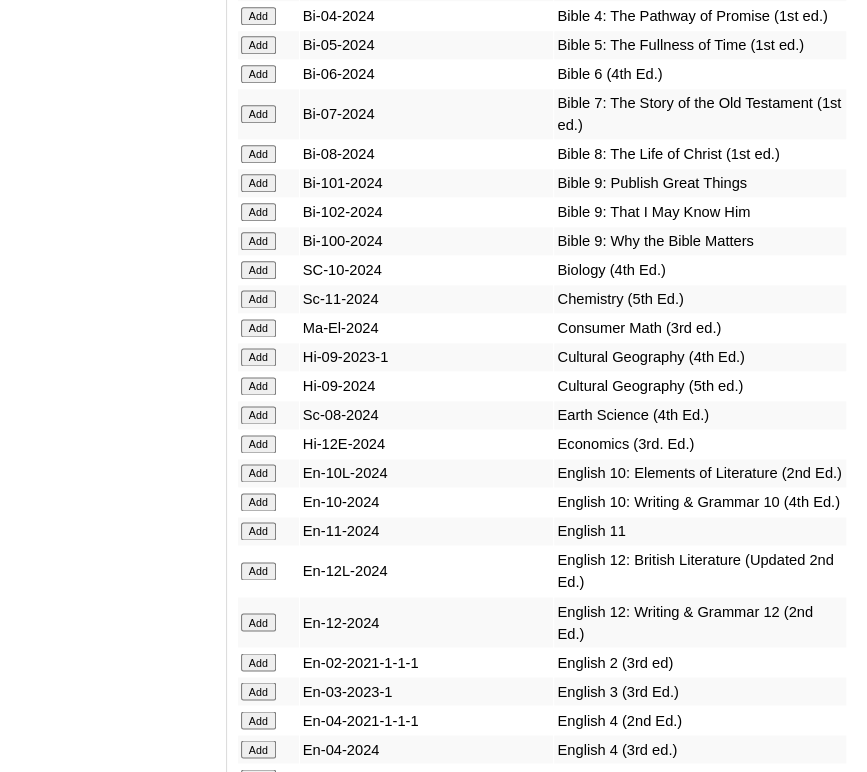scroll, scrollTop: 5898, scrollLeft: 0, axis: vertical 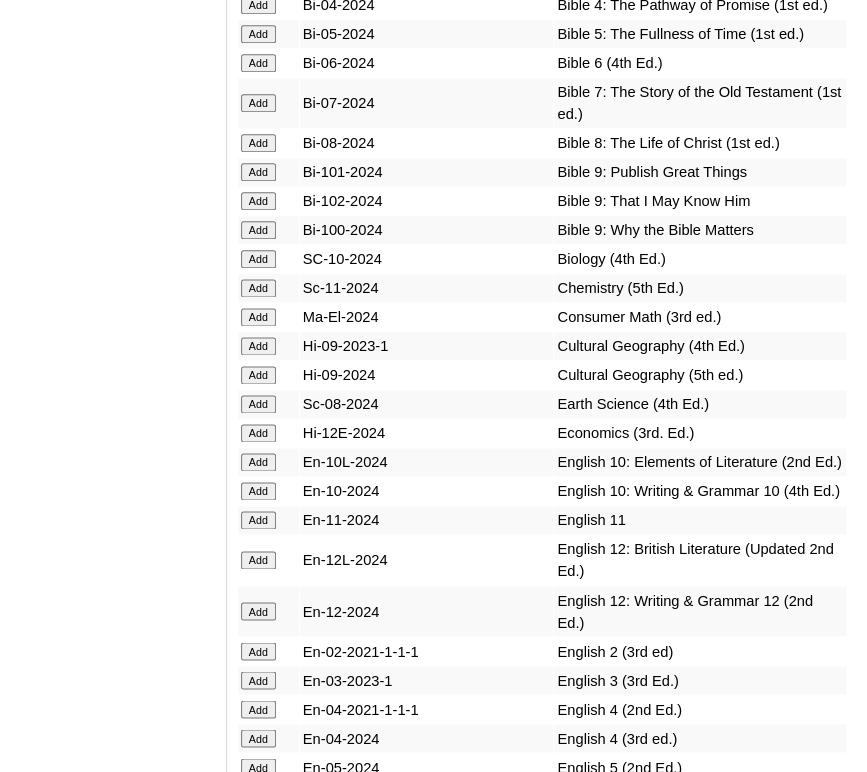 click on "Add" at bounding box center [258, -5499] 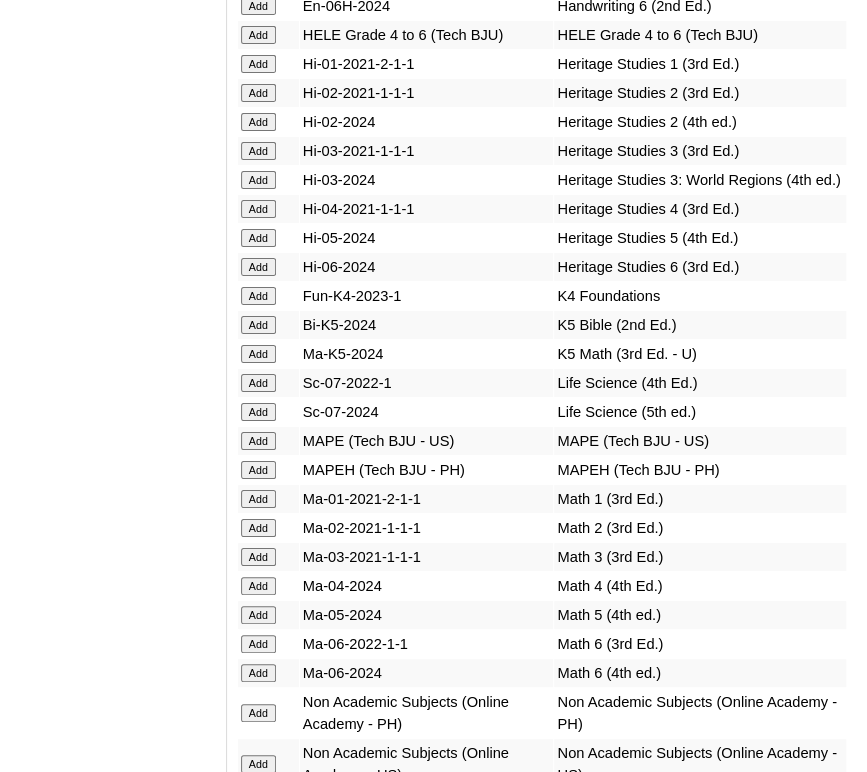 scroll, scrollTop: 7704, scrollLeft: 0, axis: vertical 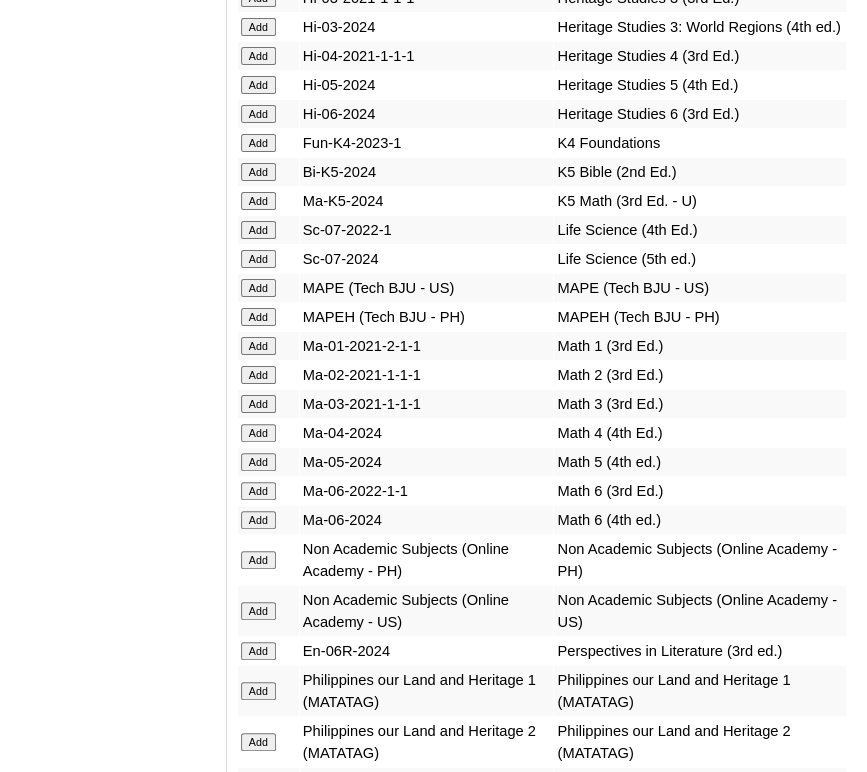 click on "Add" at bounding box center [258, -7305] 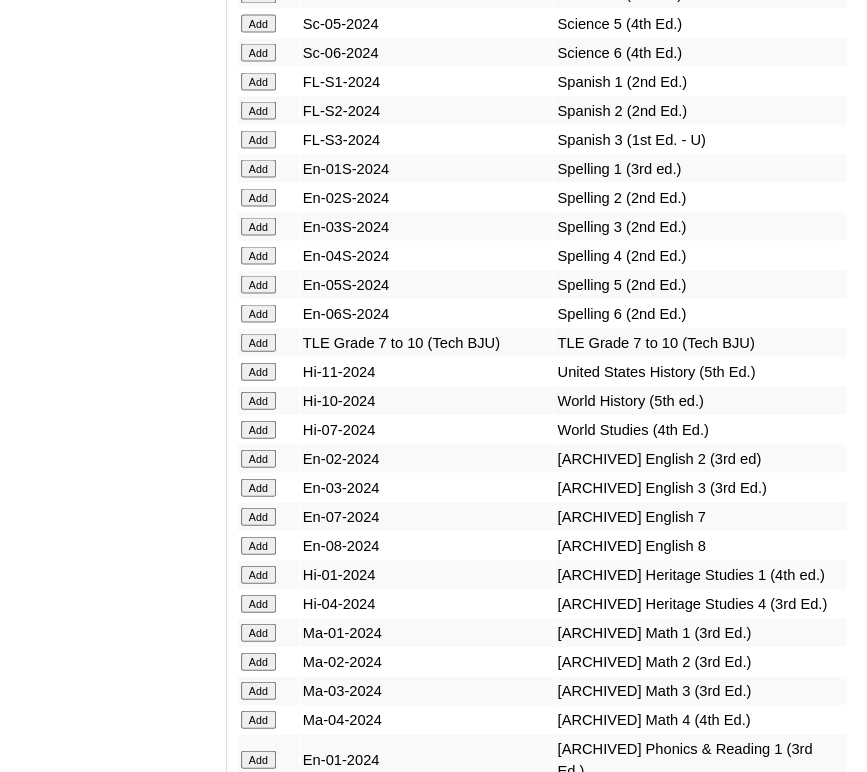 scroll, scrollTop: 9080, scrollLeft: 0, axis: vertical 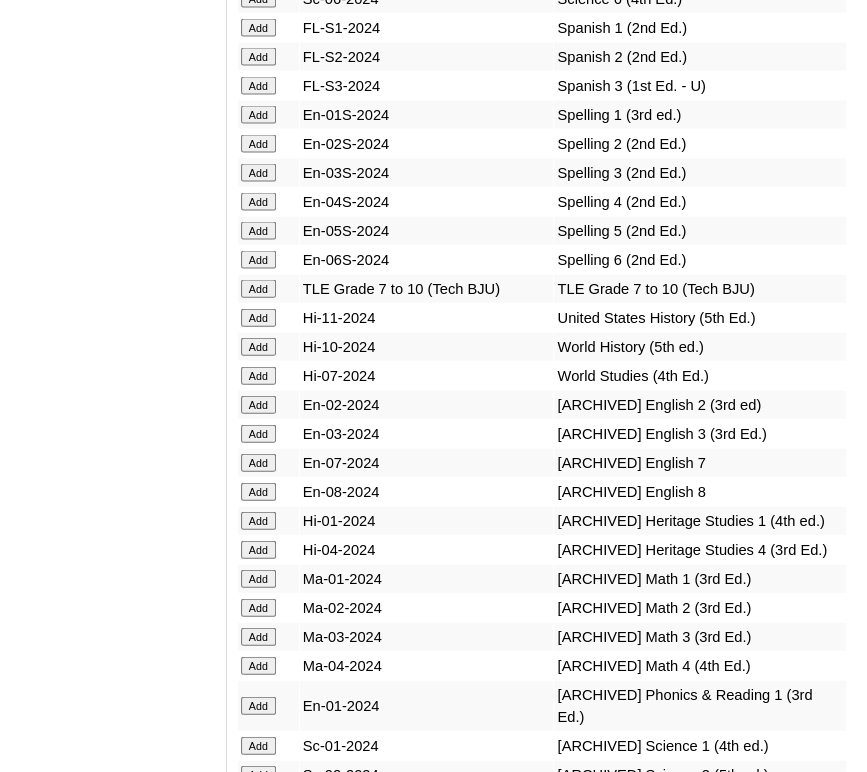 click on "Add" at bounding box center (258, -8734) 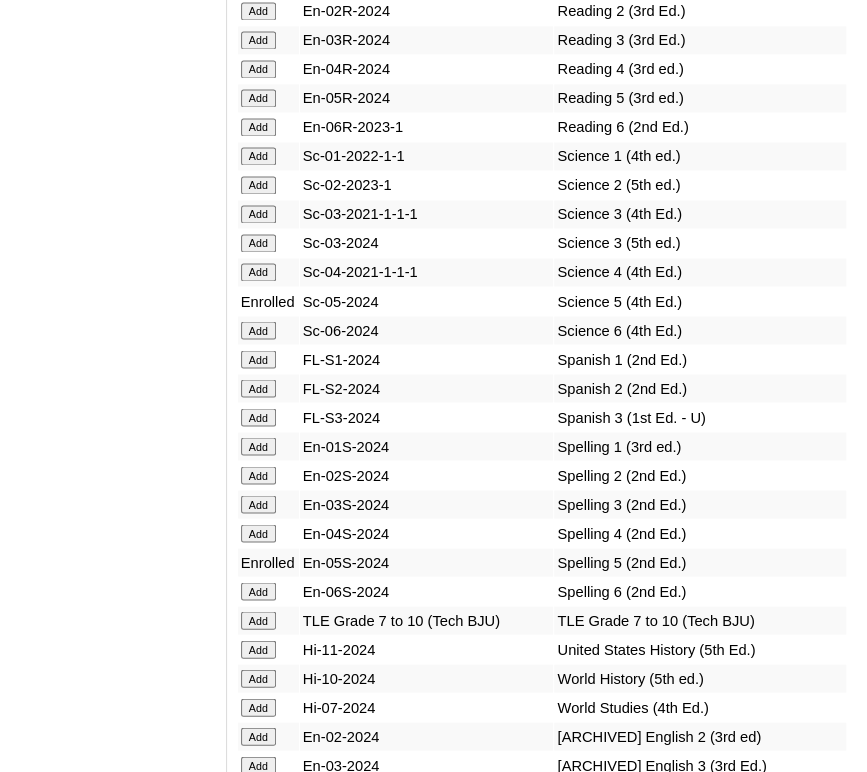scroll, scrollTop: 8799, scrollLeft: 0, axis: vertical 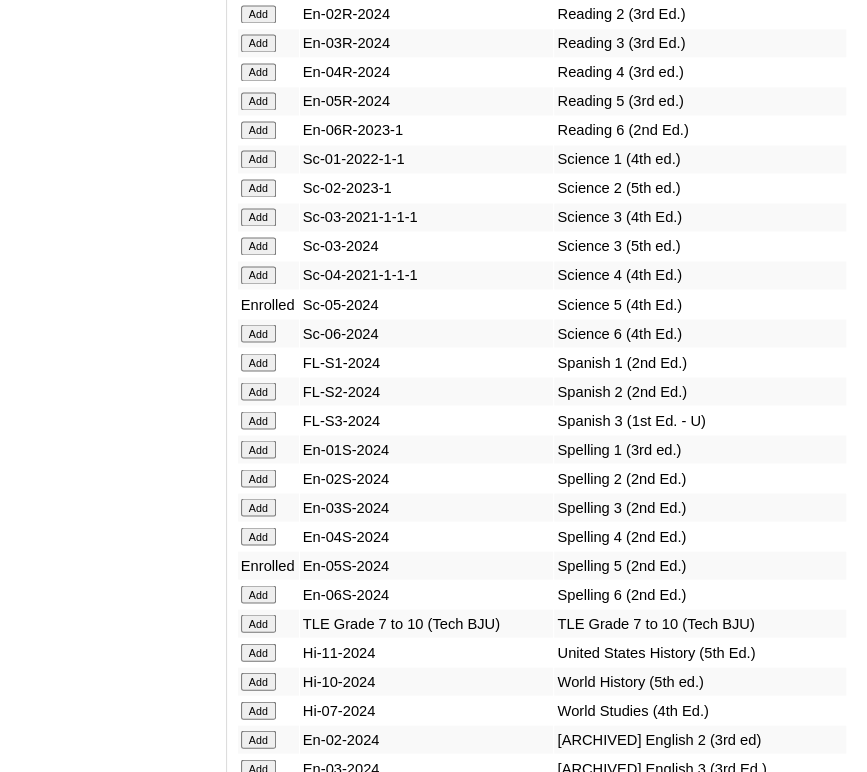 click on "Add" at bounding box center (258, -8400) 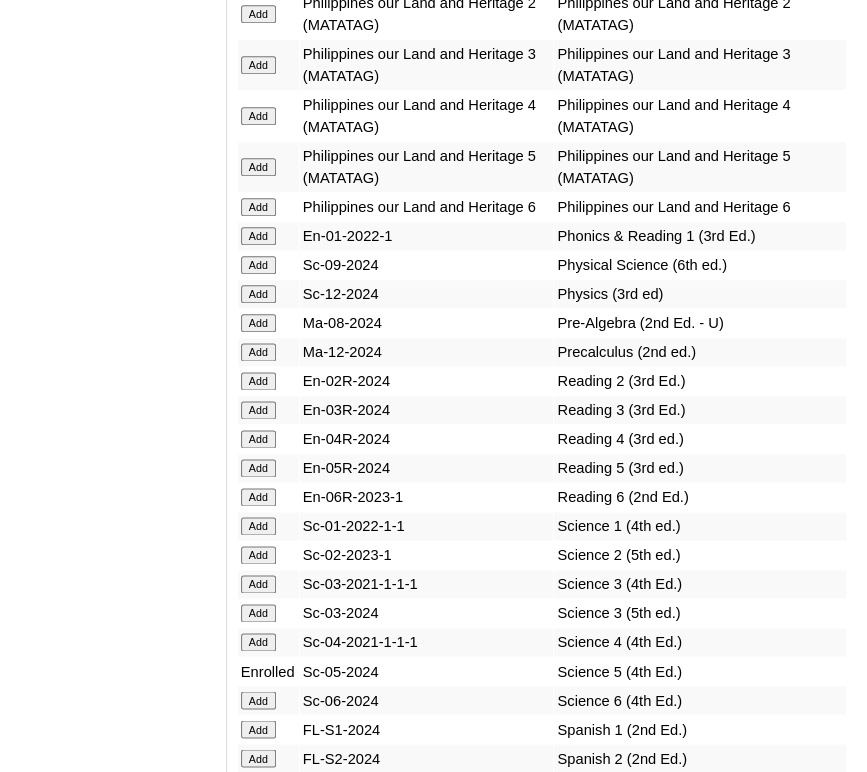 scroll, scrollTop: 8431, scrollLeft: 0, axis: vertical 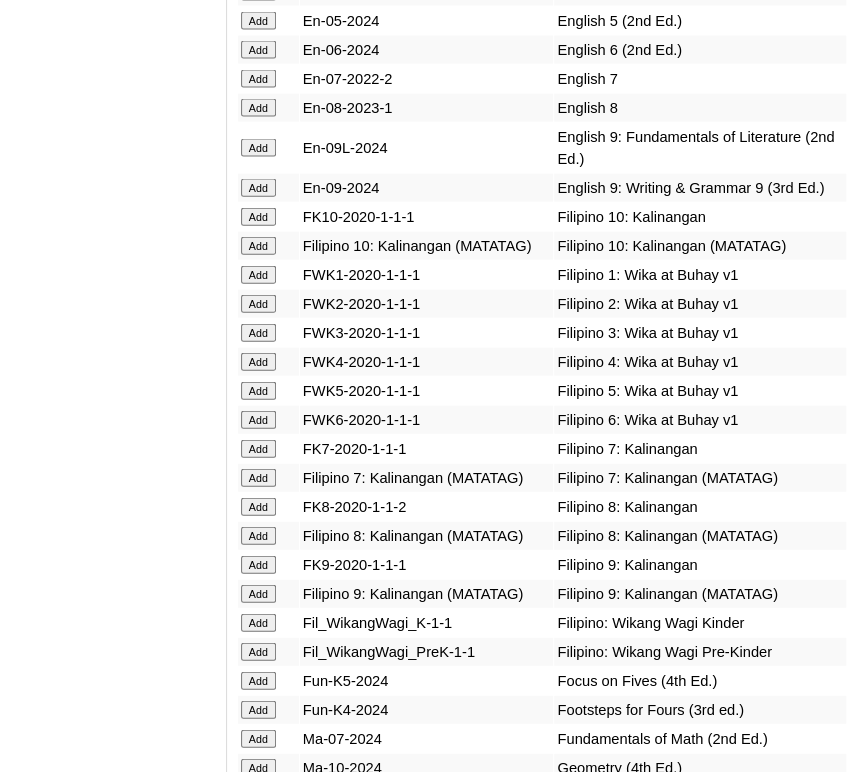 click on "Add" at bounding box center [258, -6245] 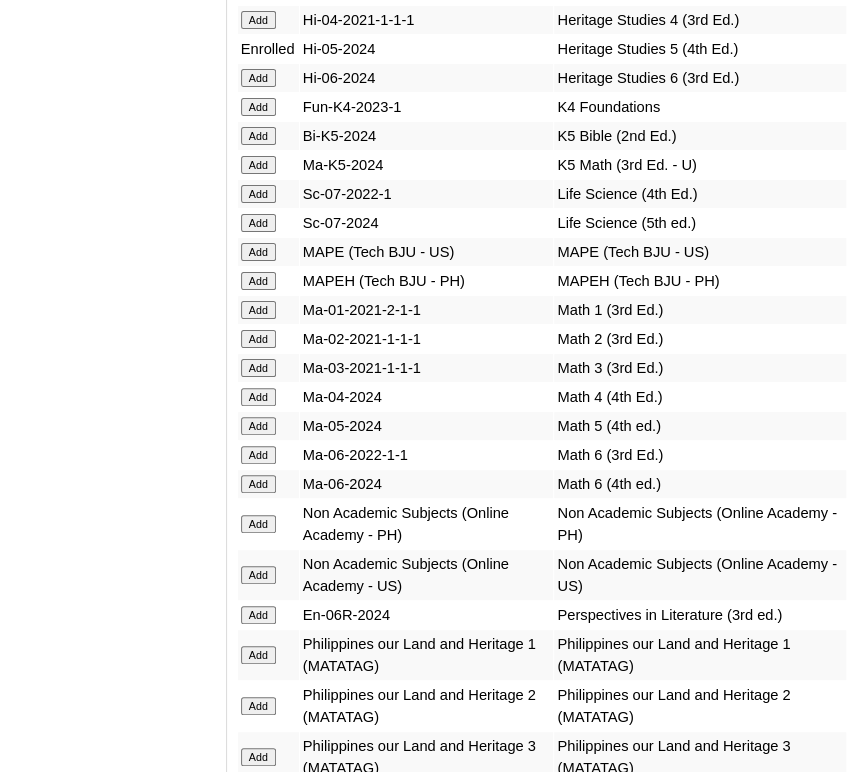 scroll, scrollTop: 7742, scrollLeft: 0, axis: vertical 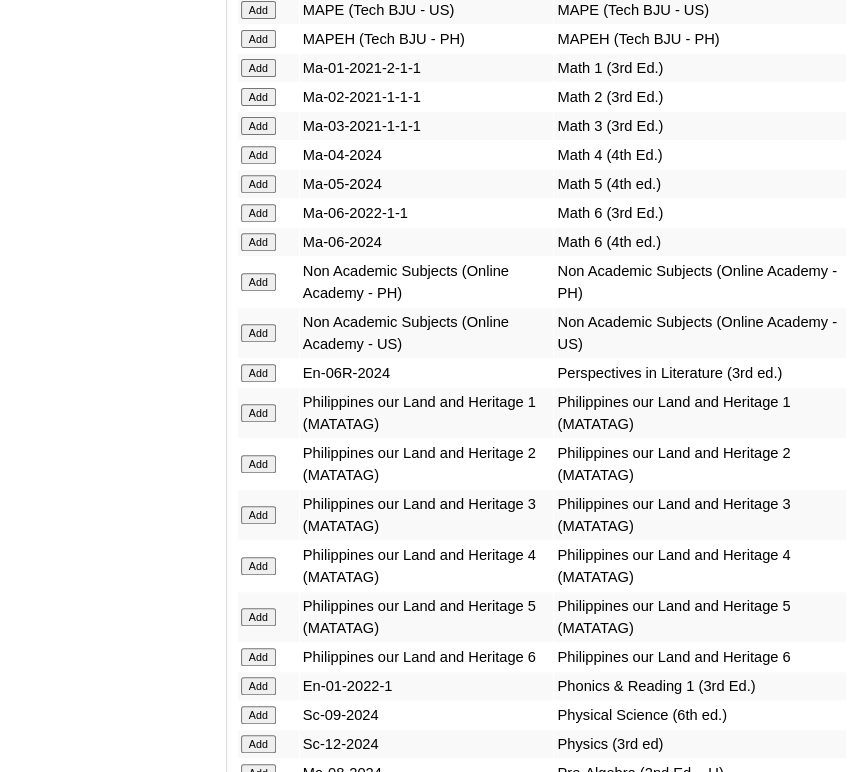 click on "Add" at bounding box center [258, -7583] 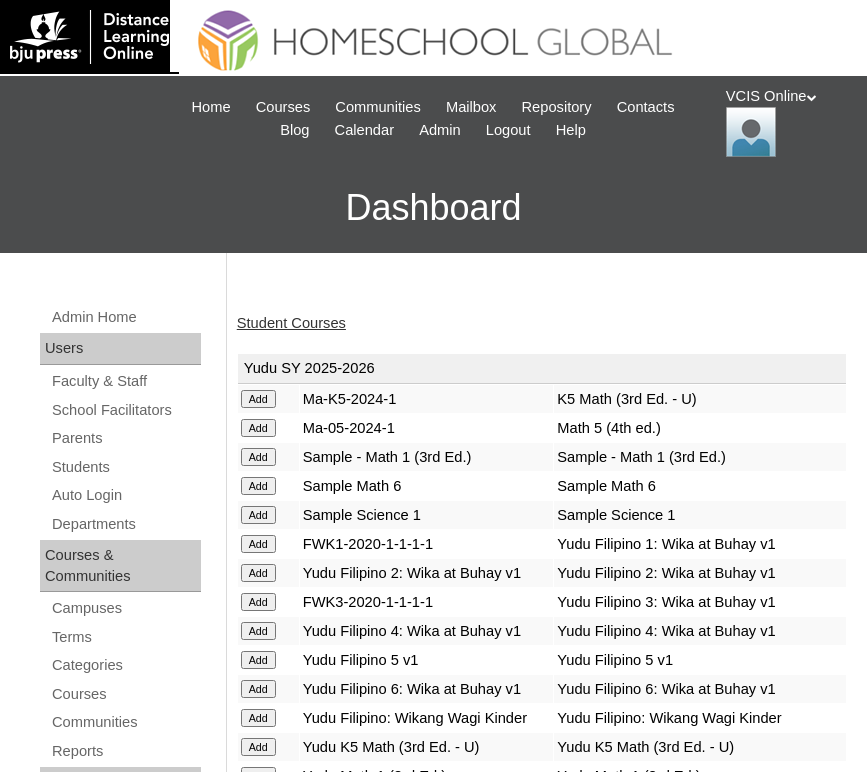 scroll, scrollTop: 0, scrollLeft: 0, axis: both 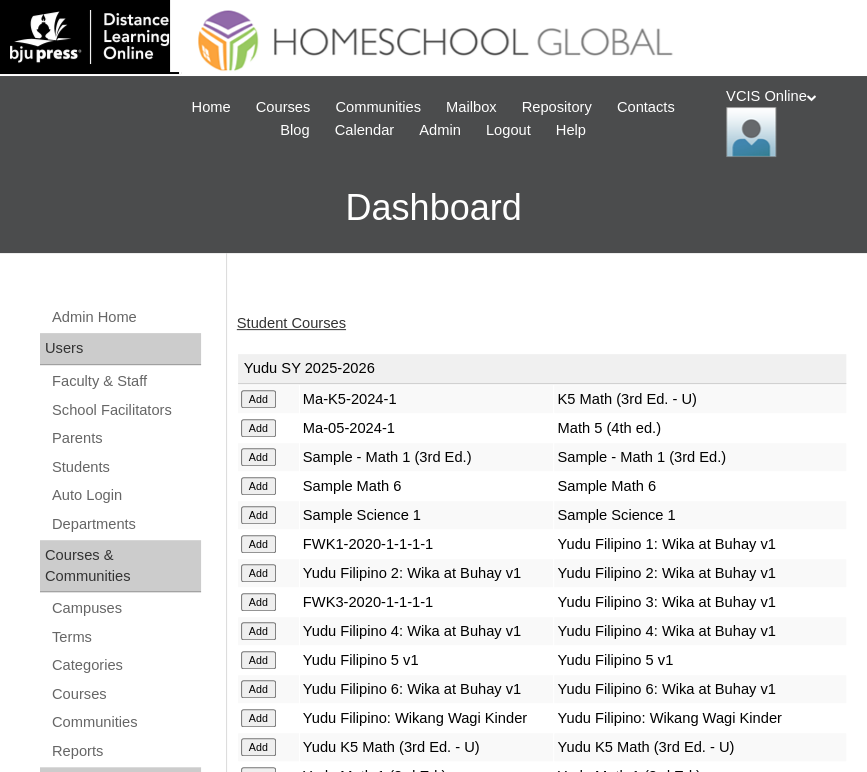 click on "Student Courses" at bounding box center [291, 323] 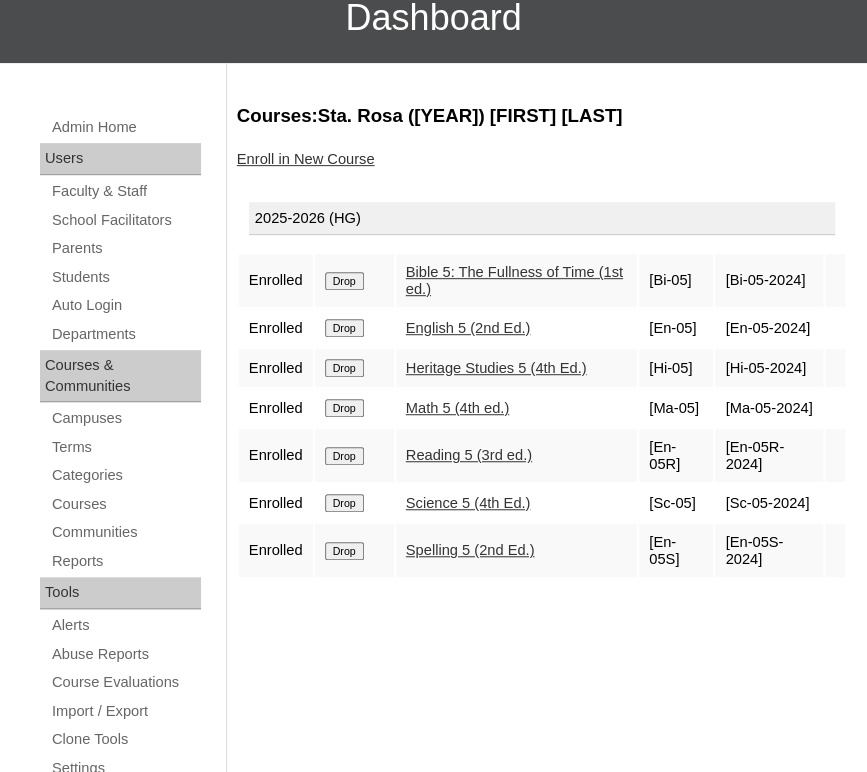 scroll, scrollTop: 193, scrollLeft: 0, axis: vertical 